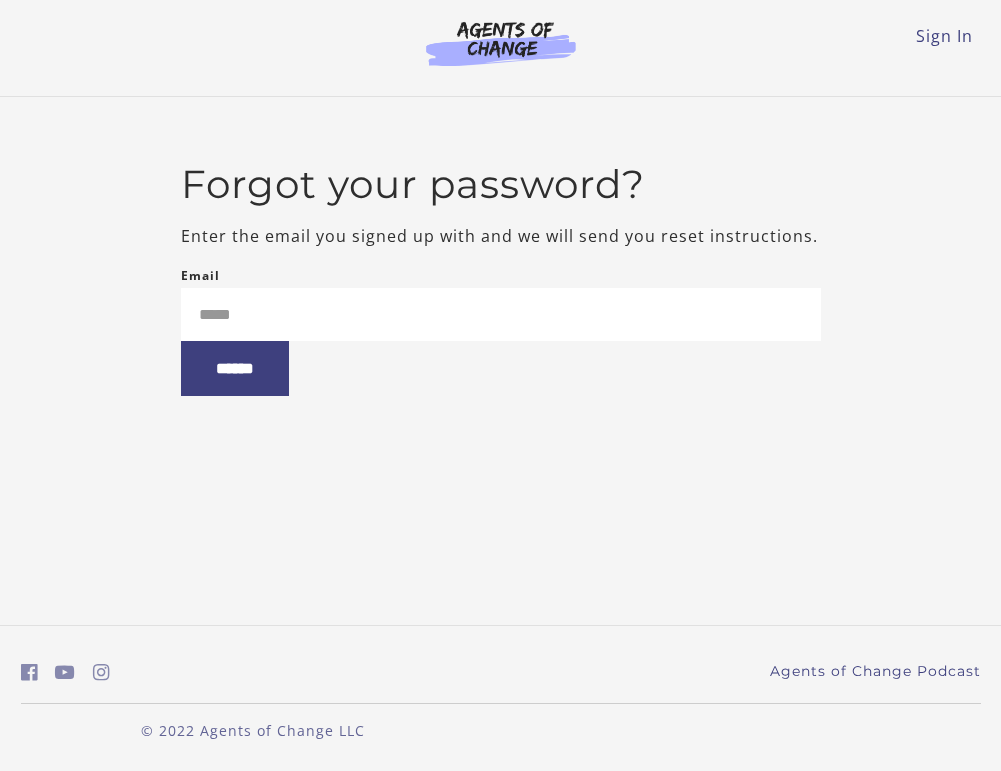 scroll, scrollTop: 0, scrollLeft: 0, axis: both 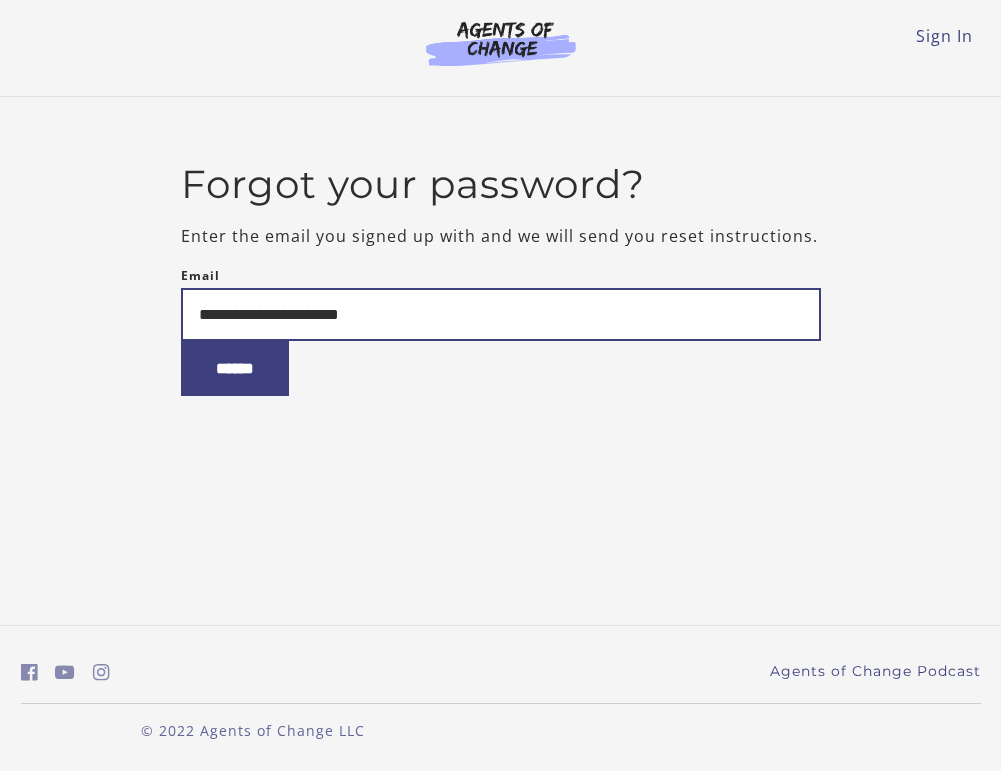 type on "**********" 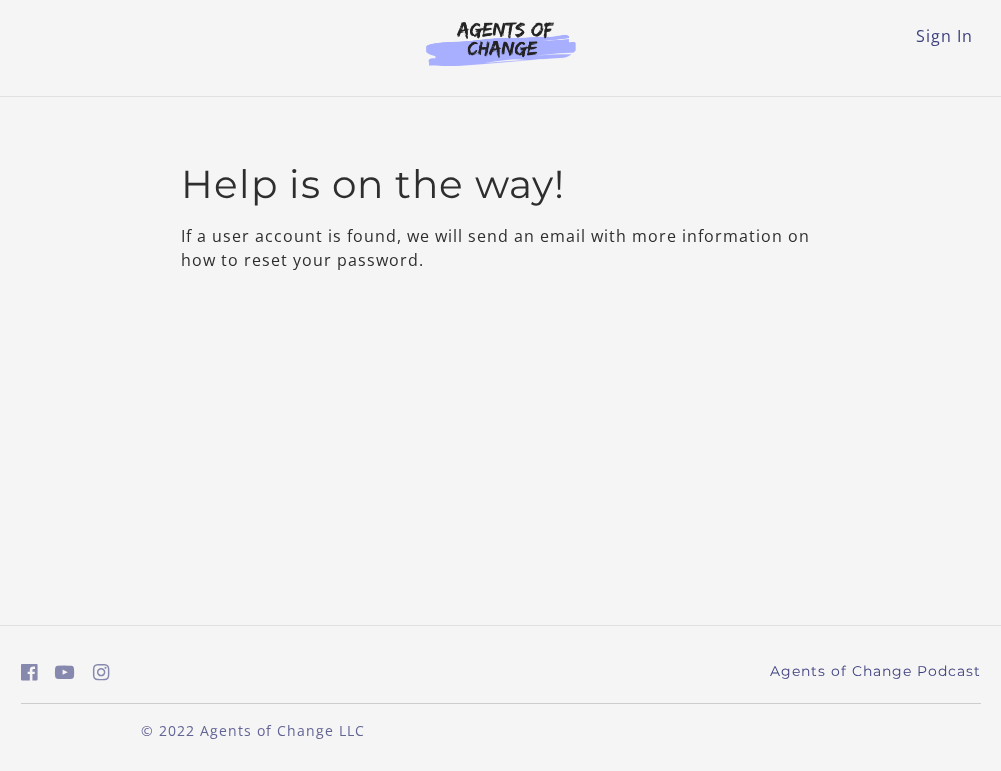 scroll, scrollTop: 0, scrollLeft: 0, axis: both 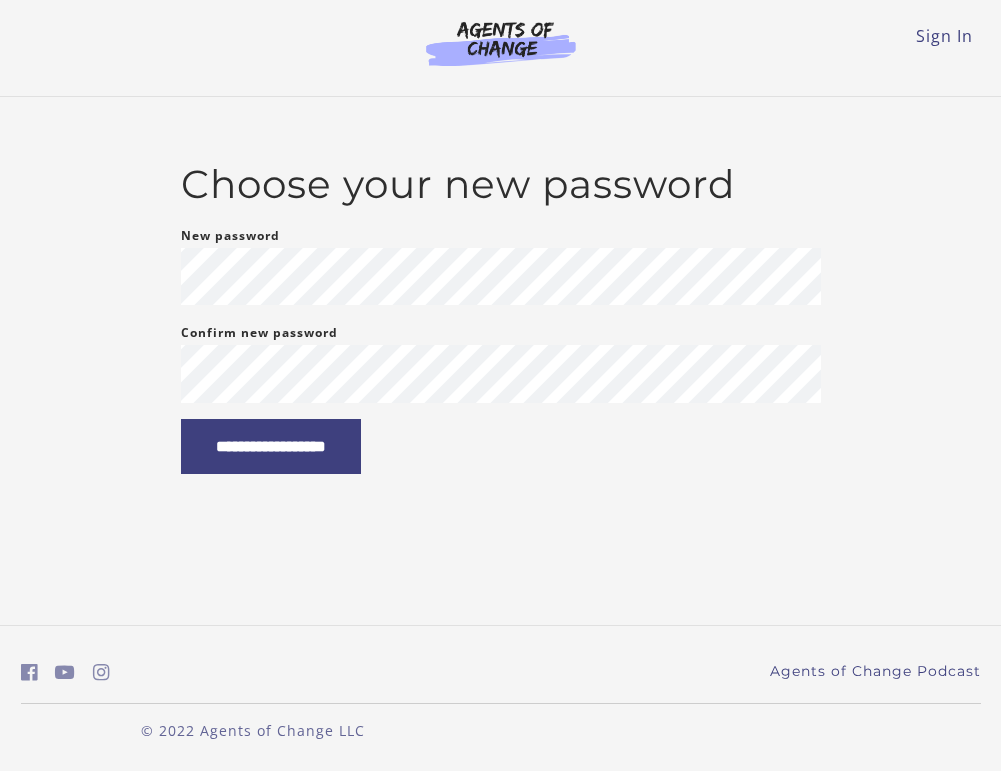 click on "**********" at bounding box center (501, 349) 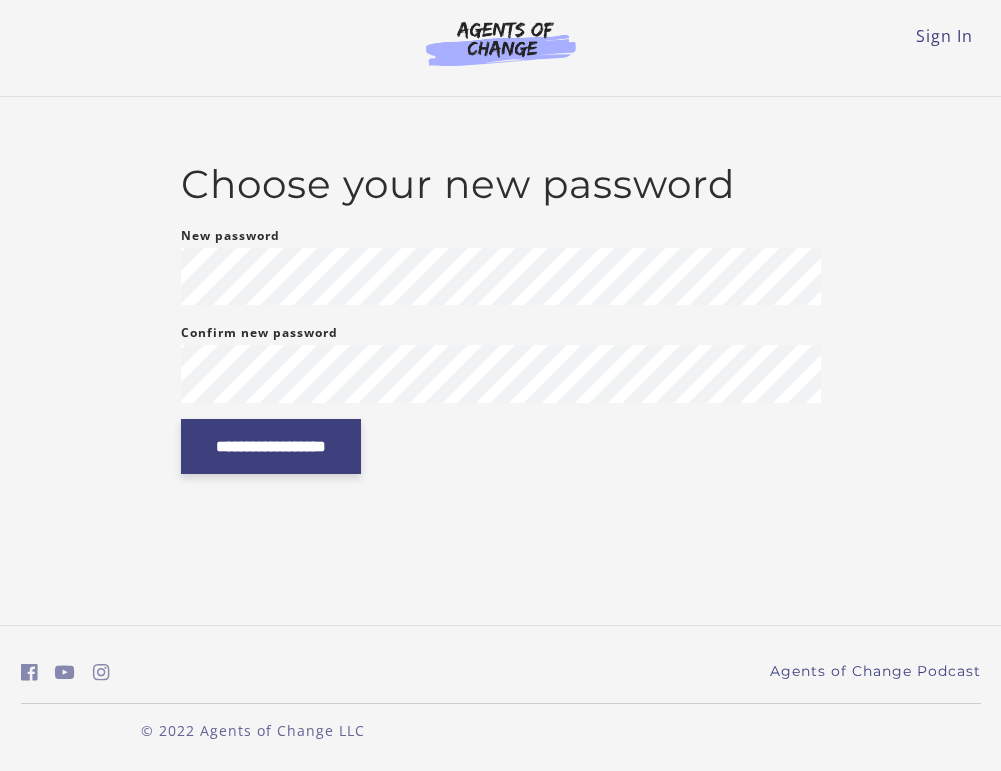 click on "**********" at bounding box center (271, 446) 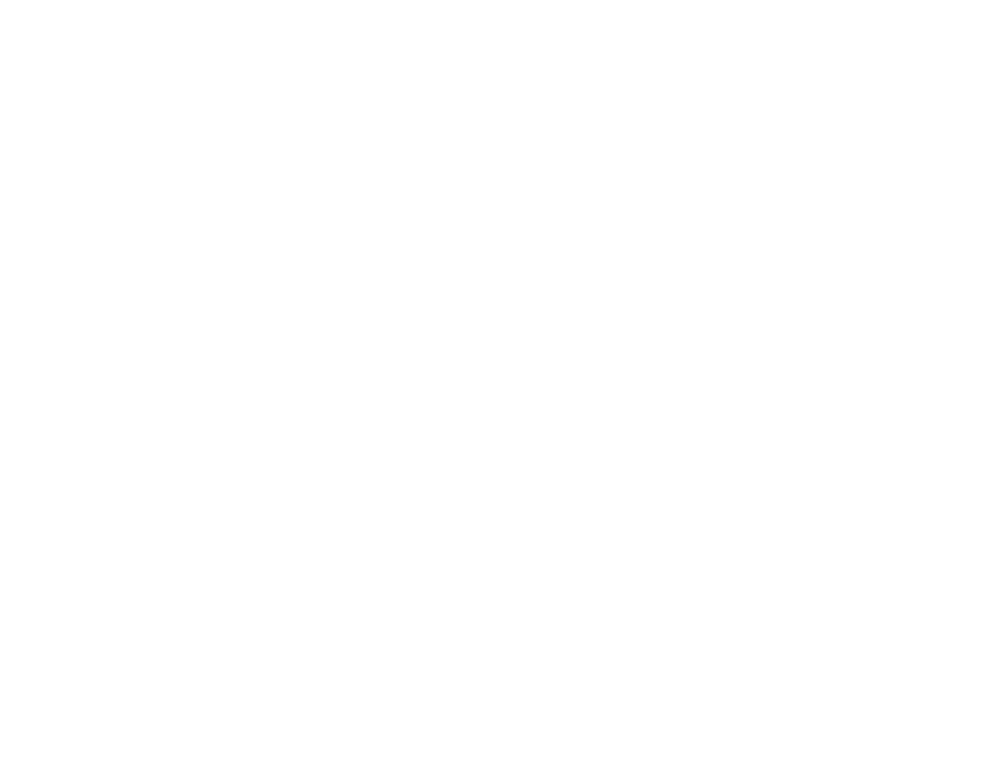 scroll, scrollTop: 0, scrollLeft: 0, axis: both 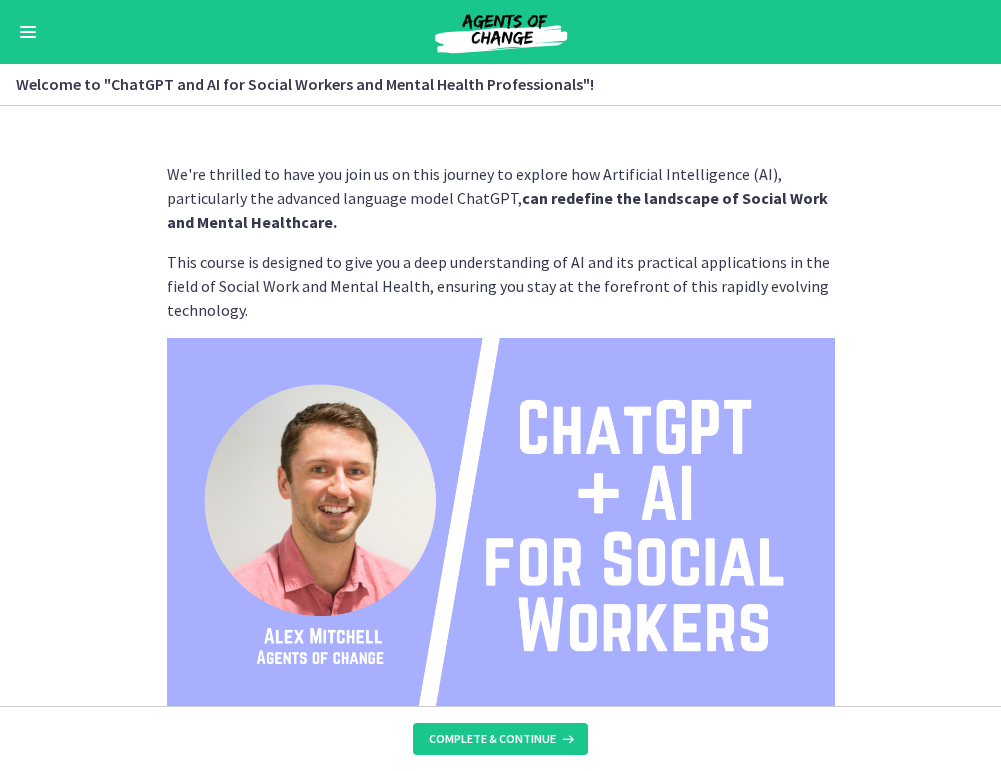 click on "We're thrilled to have you join us on this journey to explore how Artificial Intelligence (AI), particularly the advanced language model ChatGPT,  can redefine the landscape of Social Work and Mental Healthcare.
This course is designed to give you a deep understanding of AI and its practical applications in the field of Social Work and Mental Health, ensuring you stay at the forefront of this rapidly evolving technology.
Throughout this course, you can expect to:
Gain foundational knowledge of AI and the intricate workings of the ChatGPT model.
Navigate the complex ethical considerations associated with AI use in social work and mental healthcare, including issues of privacy, confidentiality, and potential bias.
Learn from real-world case studies how AI can assist in facilitating communication and performing predictive analytics, with a focus on diverse sectors within social work and mental healthcare.
Who am I?
I'm" at bounding box center (500, 406) 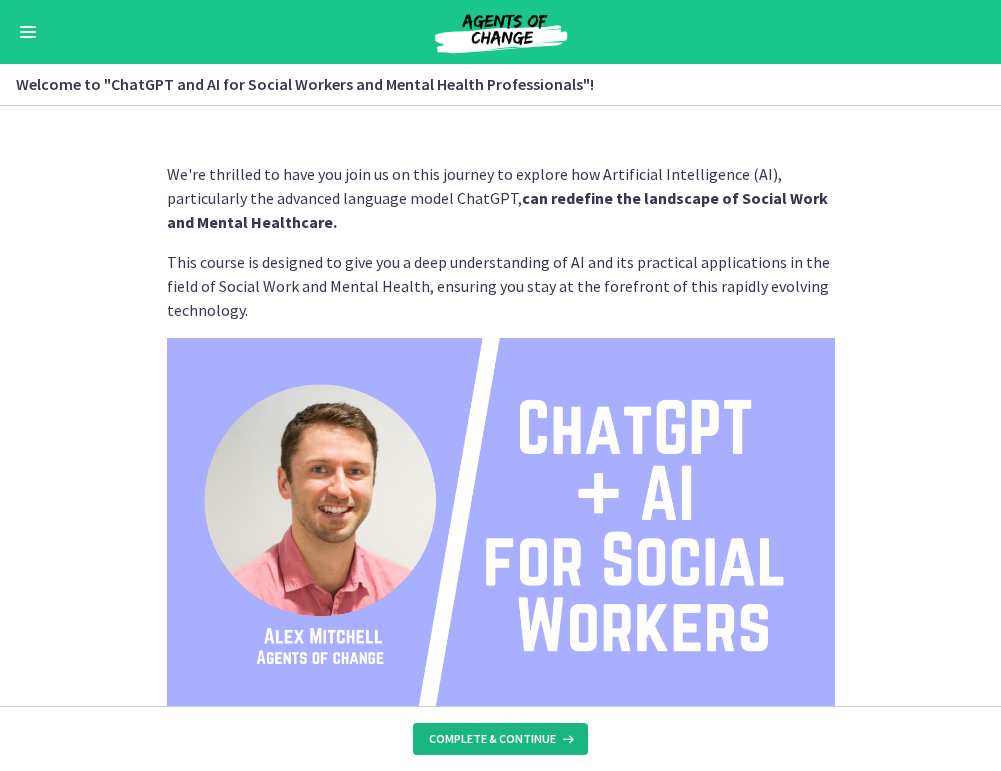 click on "Complete & continue" at bounding box center (492, 739) 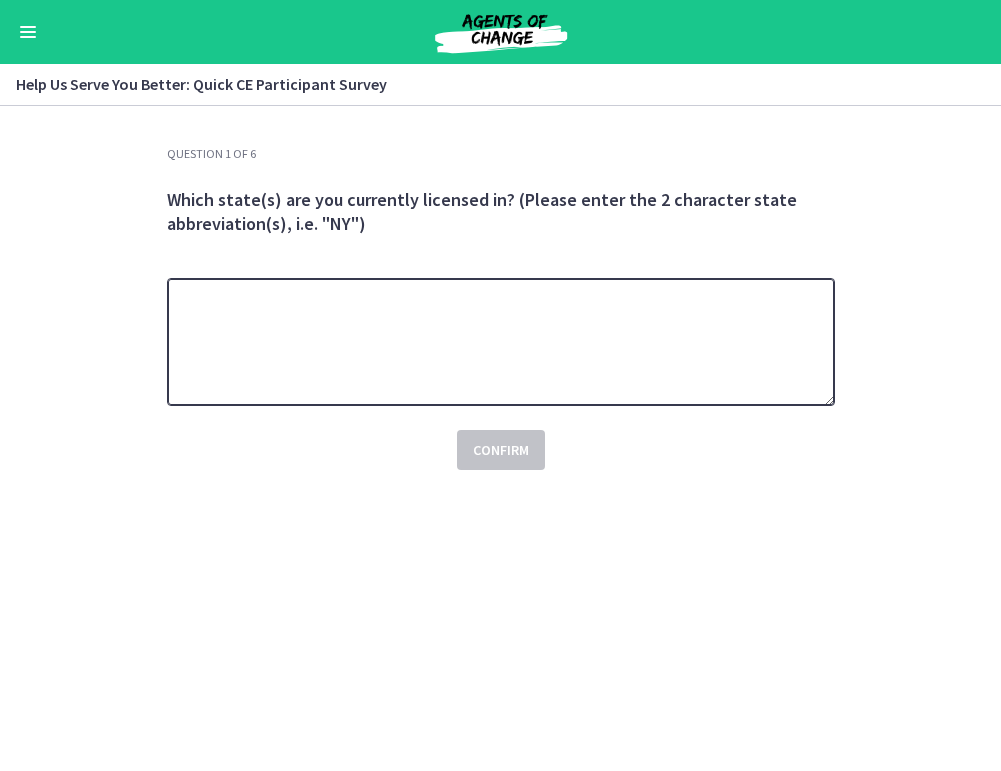 click at bounding box center (501, 342) 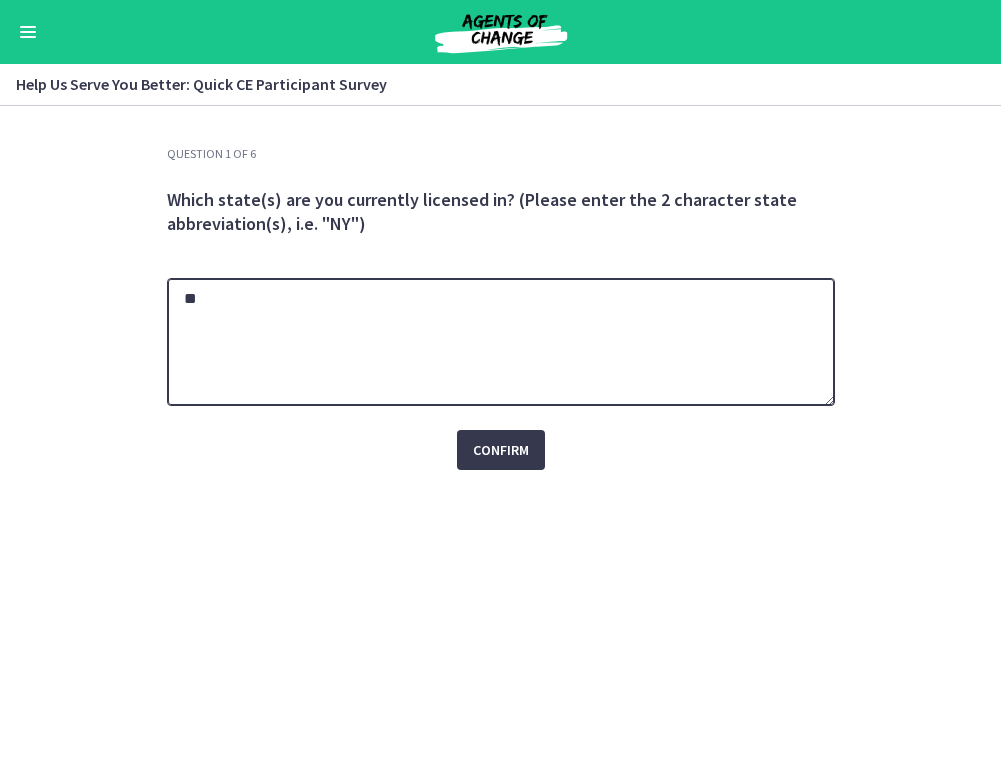 type on "*" 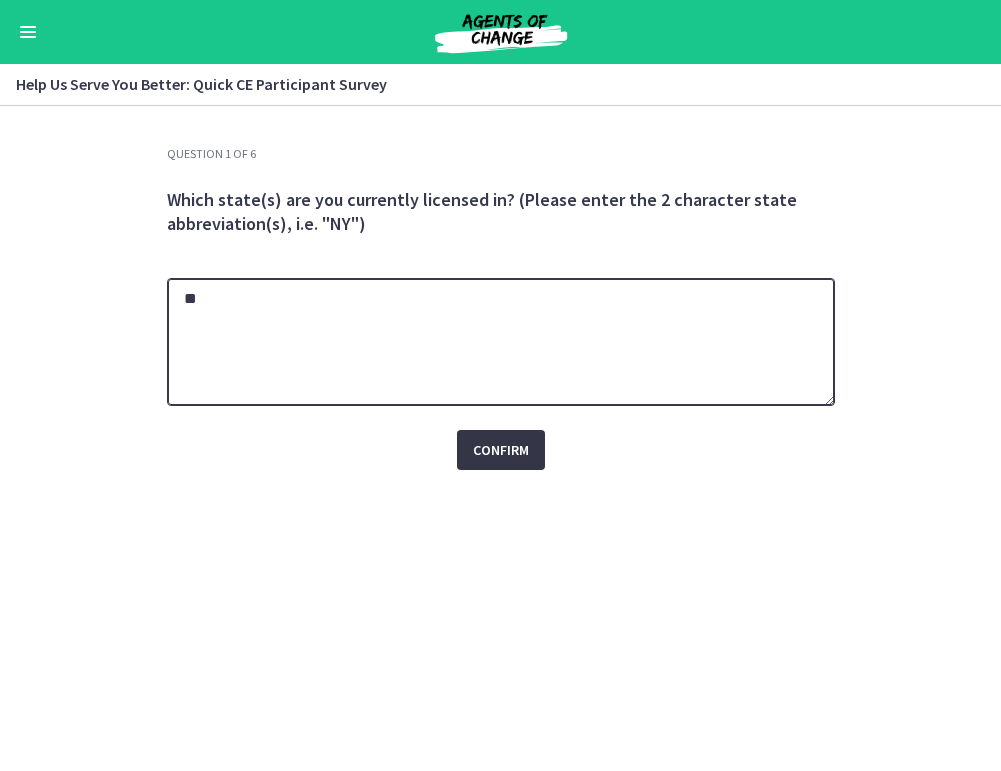 type on "**" 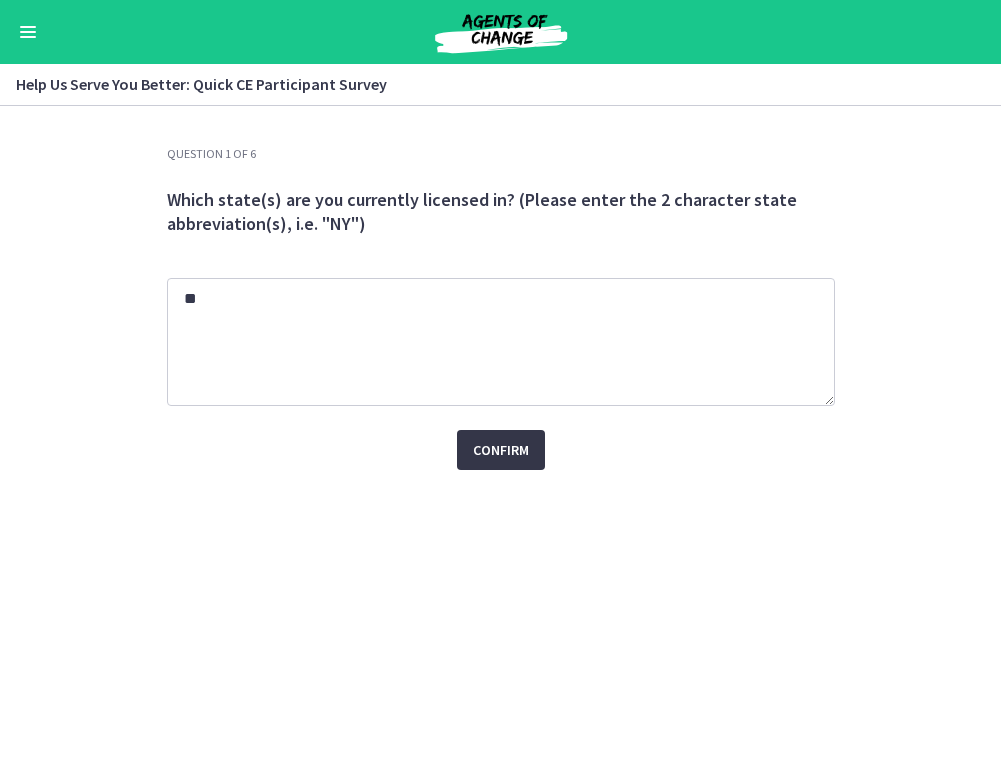 click on "Confirm" at bounding box center [501, 450] 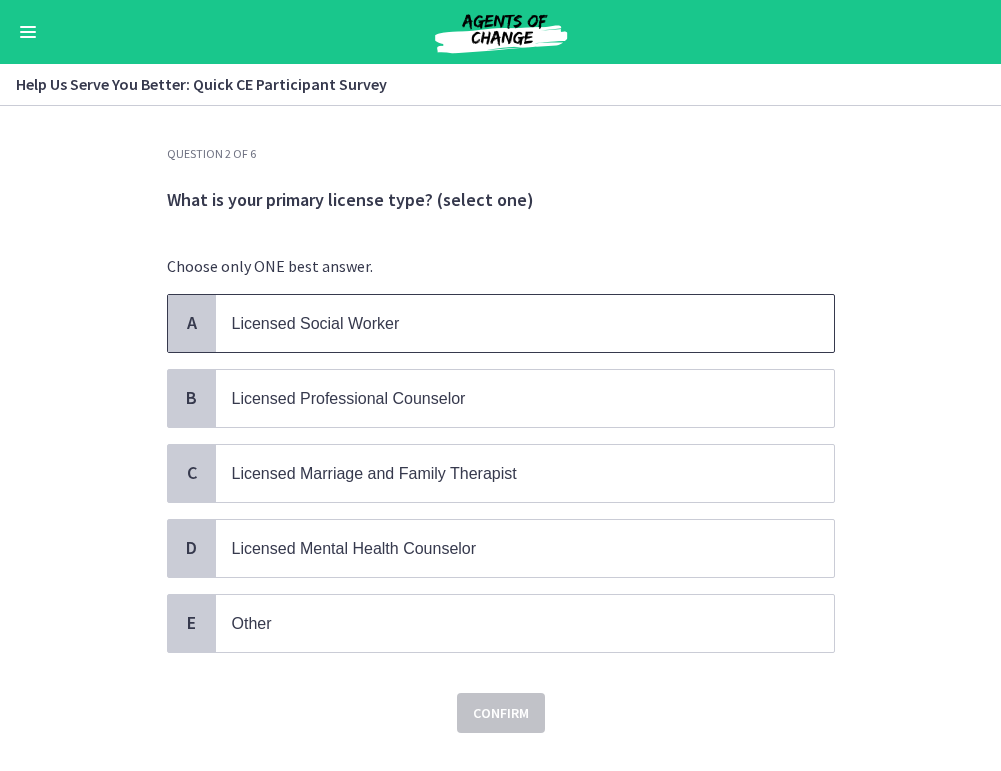 click on "Licensed Social Worker" at bounding box center [505, 323] 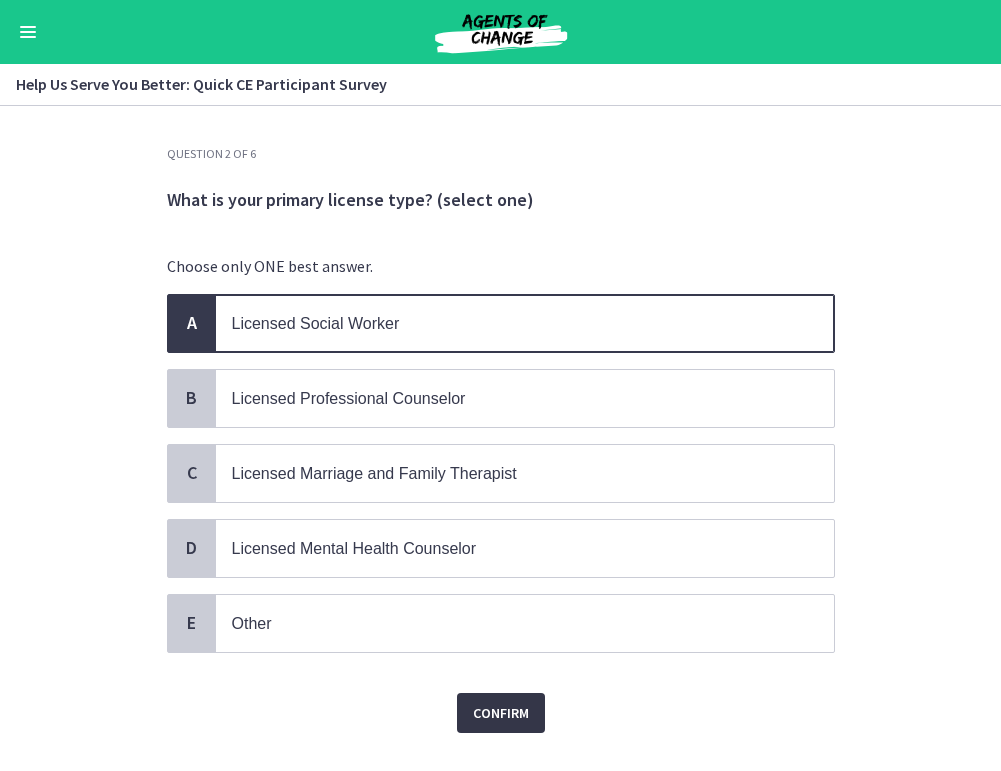 click on "Confirm" at bounding box center [501, 713] 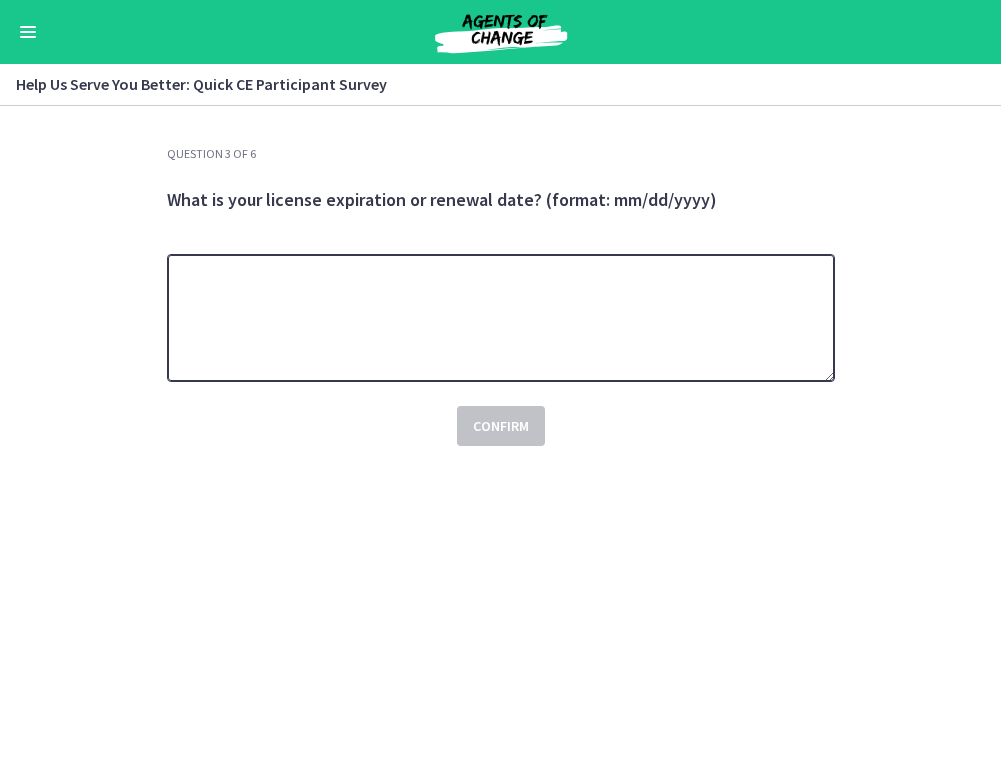 click at bounding box center [501, 318] 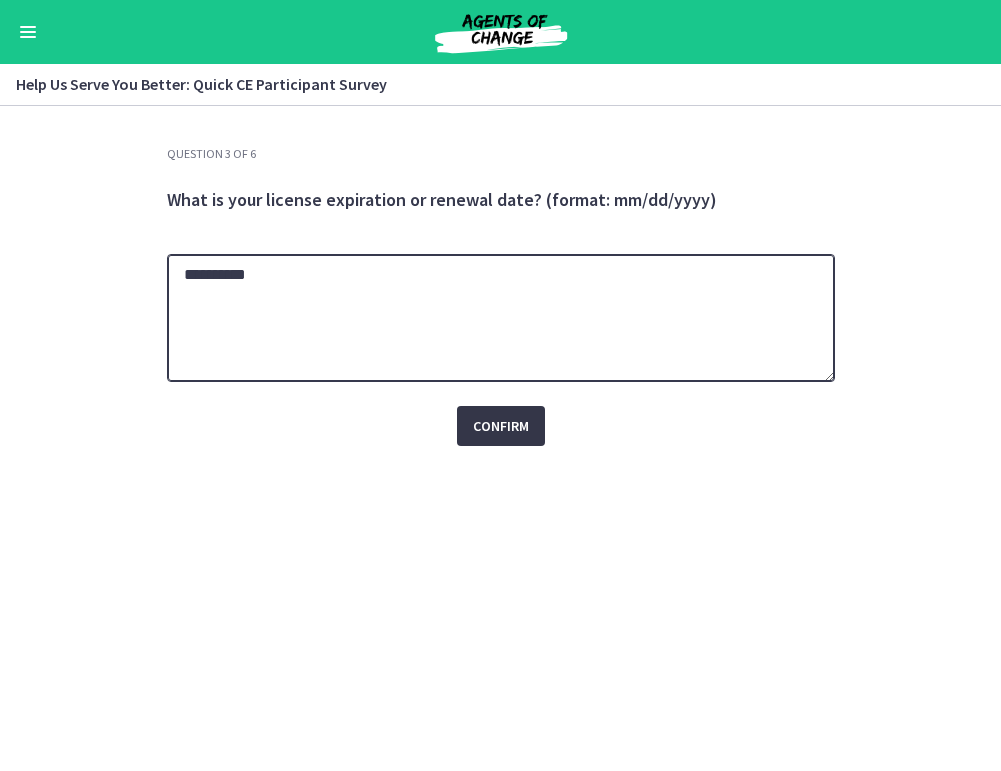 type on "**********" 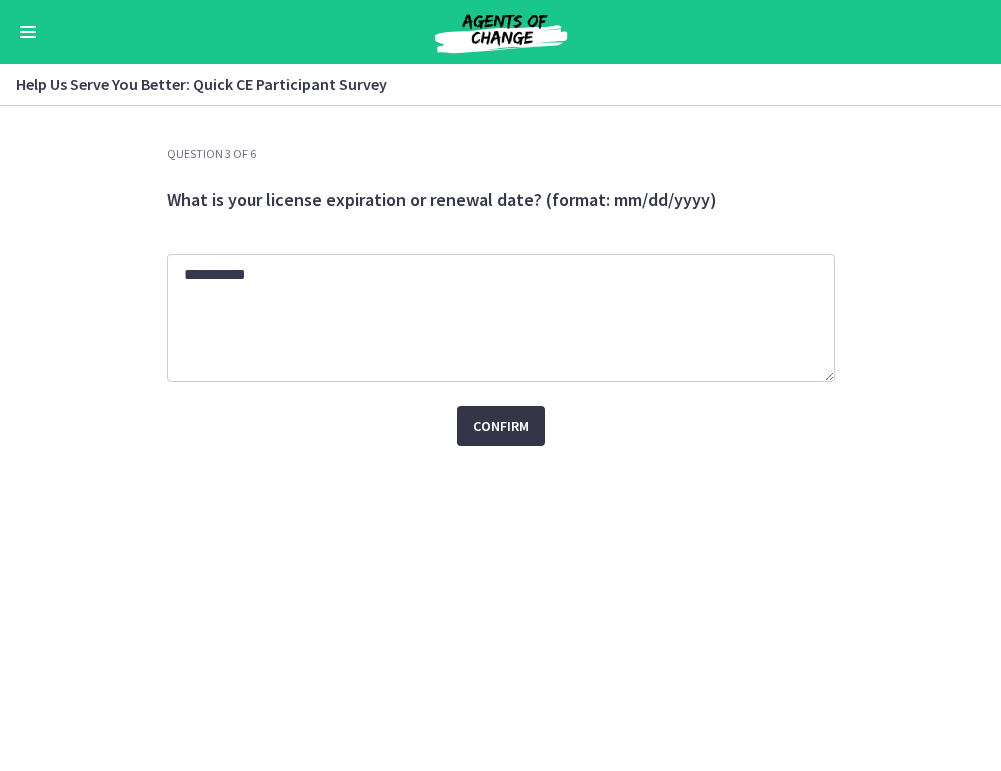 click on "Confirm" at bounding box center [501, 426] 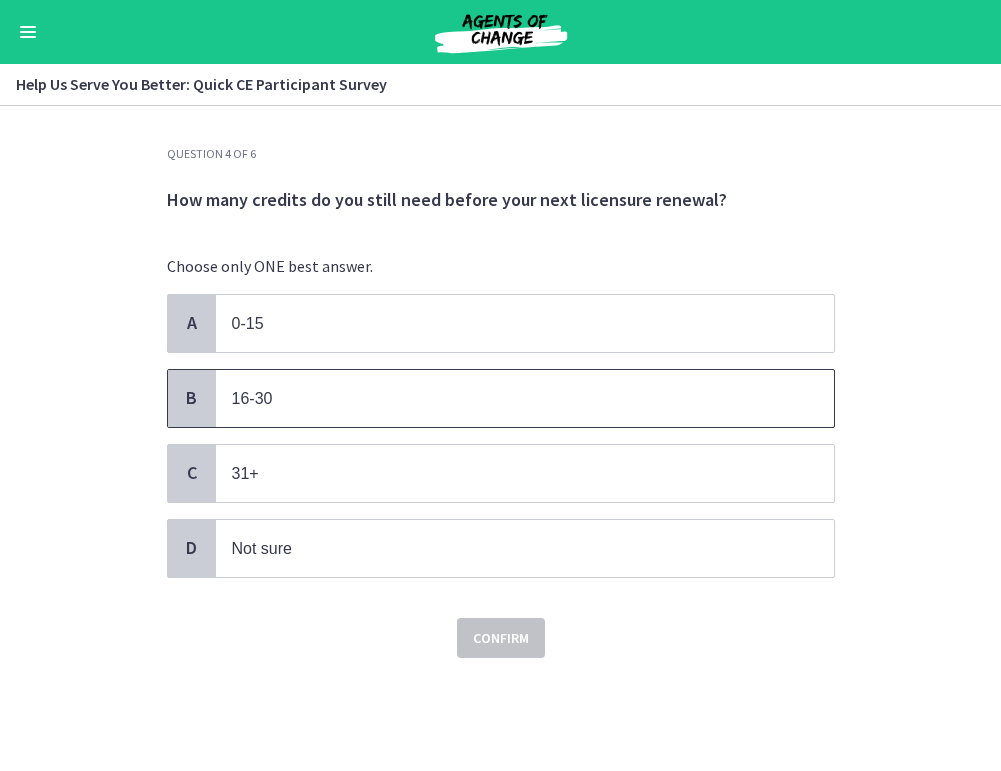 click on "16-30" at bounding box center (525, 398) 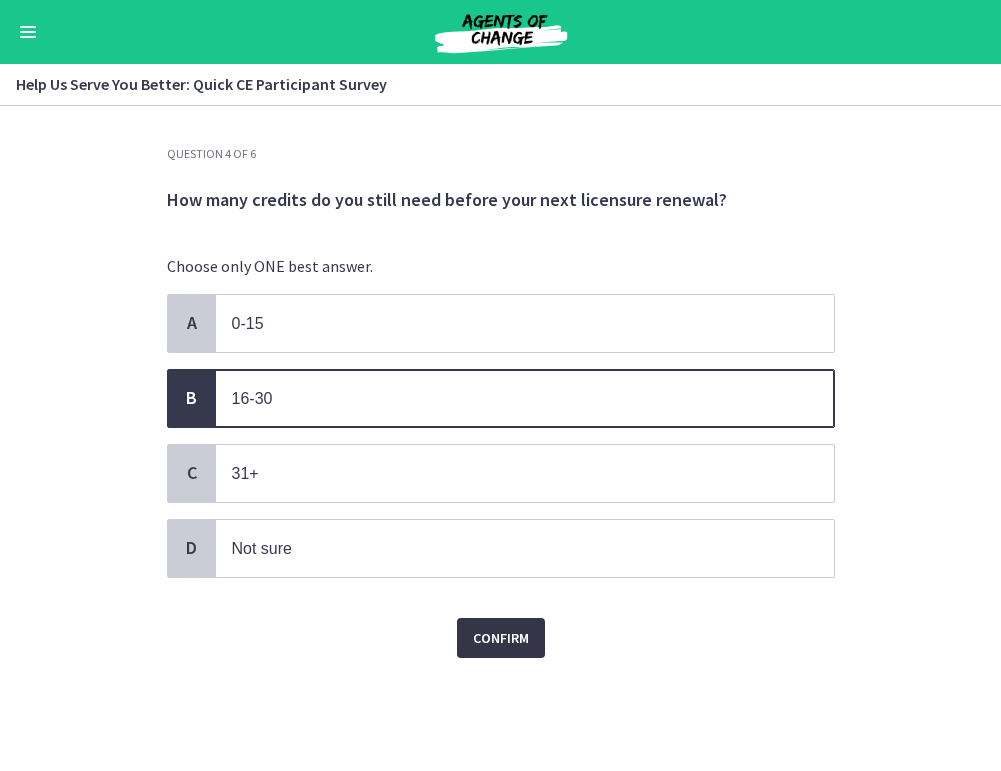 click on "Confirm" at bounding box center (501, 638) 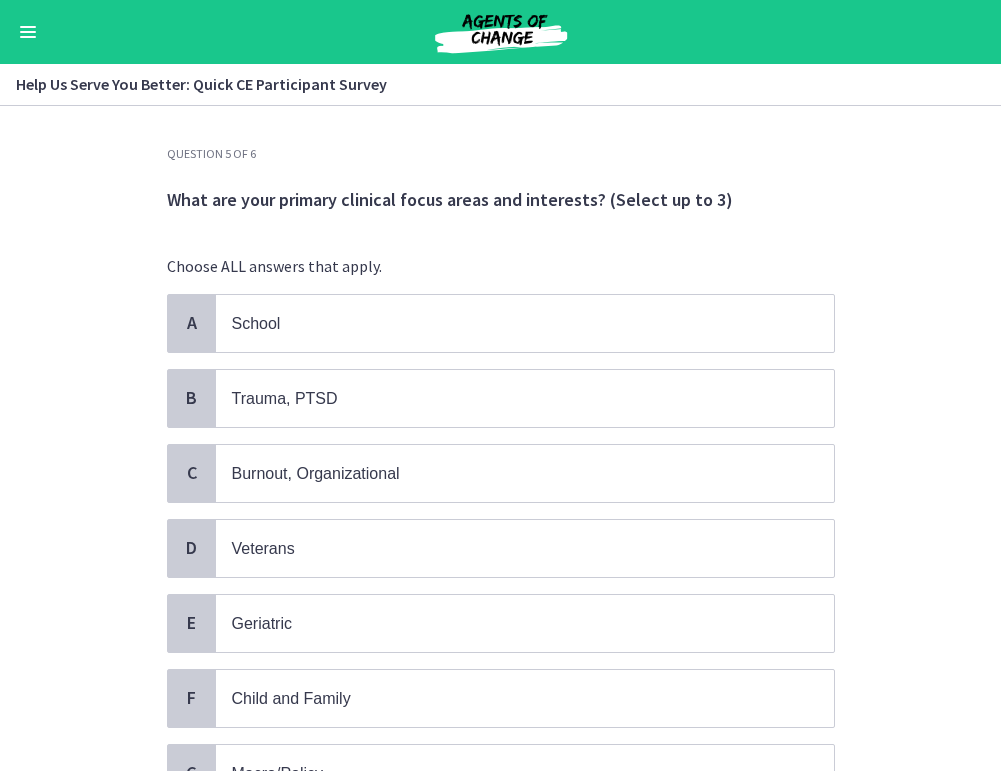click on "Question   5   of   6
What are your primary clinical focus areas and interests? (Select up to 3)
Choose ALL answers that apply.
A
School
B
Trauma, PTSD
C
Burnout, Organizational
D
Veterans
E
Geriatric
F
Child and Family
G
Macro/Policy
H
Teens
I
Substance Use & Addiction
J
Suicide" at bounding box center (500, 438) 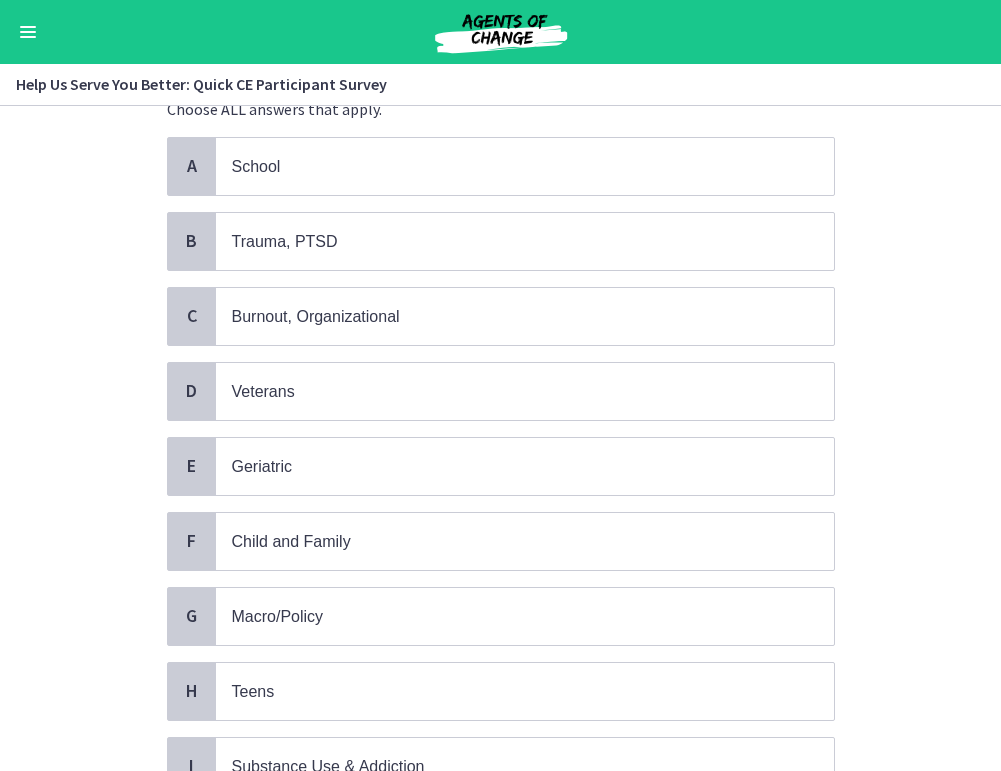 scroll, scrollTop: 160, scrollLeft: 0, axis: vertical 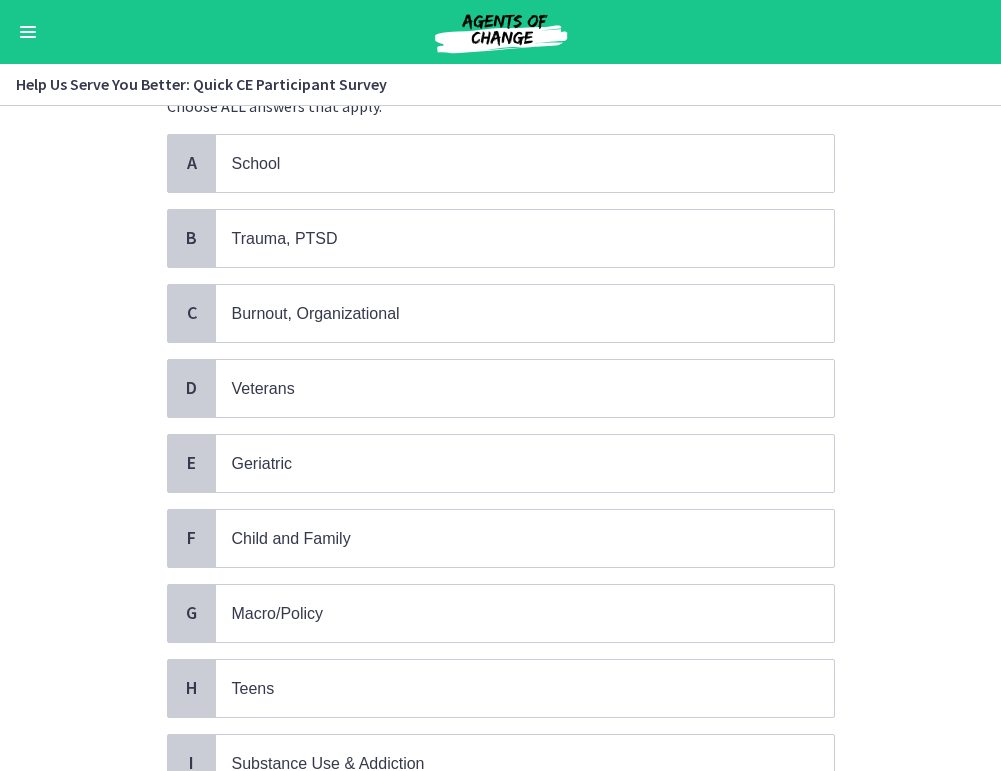 click on "Question   5   of   6
What are your primary clinical focus areas and interests? (Select up to 3)
Choose ALL answers that apply.
A
School
B
Trauma, PTSD
C
Burnout, Organizational
D
Veterans
E
Geriatric
F
Child and Family
G
Macro/Policy
H
Teens
I
Substance Use & Addiction
J
Suicide" at bounding box center [500, 438] 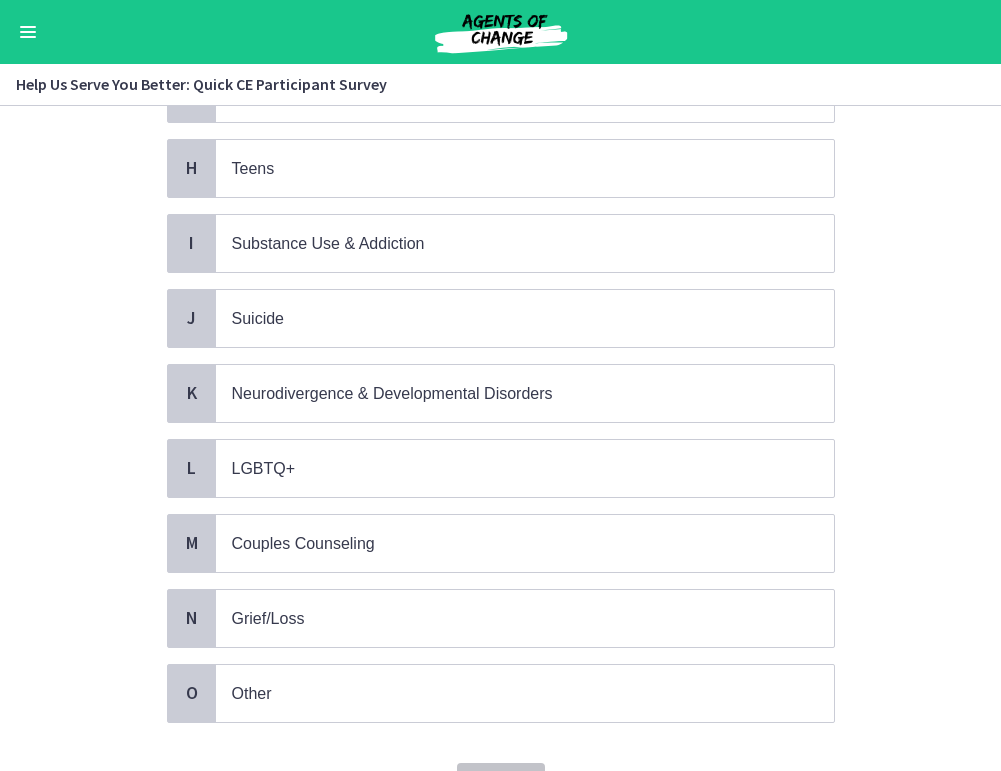 scroll, scrollTop: 720, scrollLeft: 0, axis: vertical 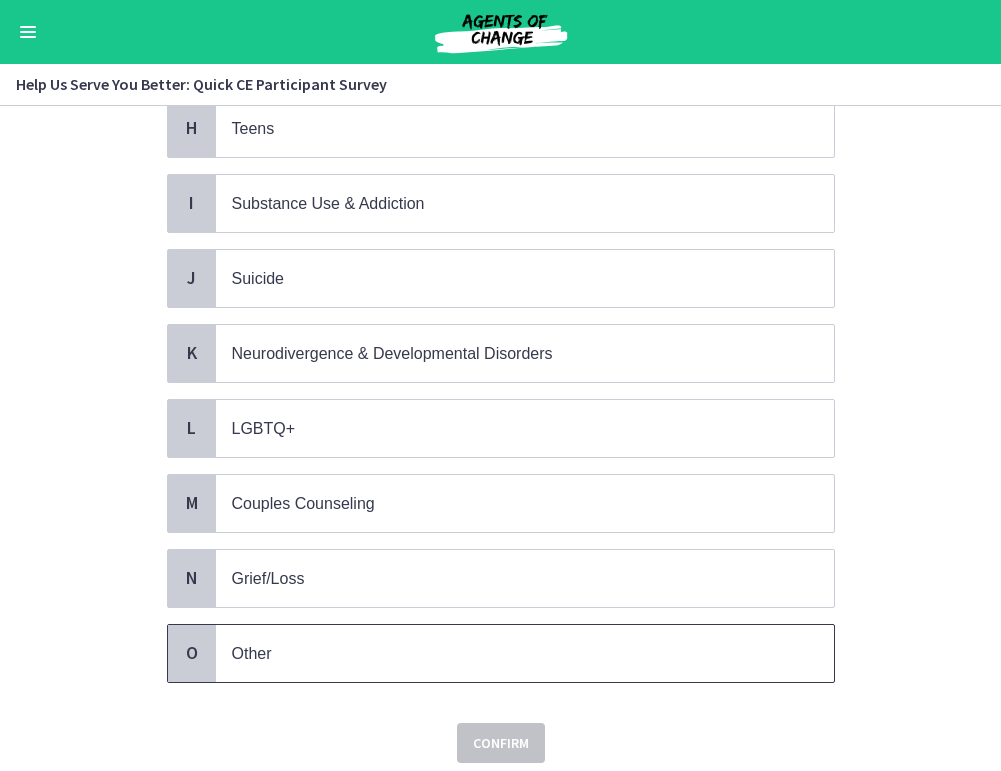 click on "Other" at bounding box center [505, 653] 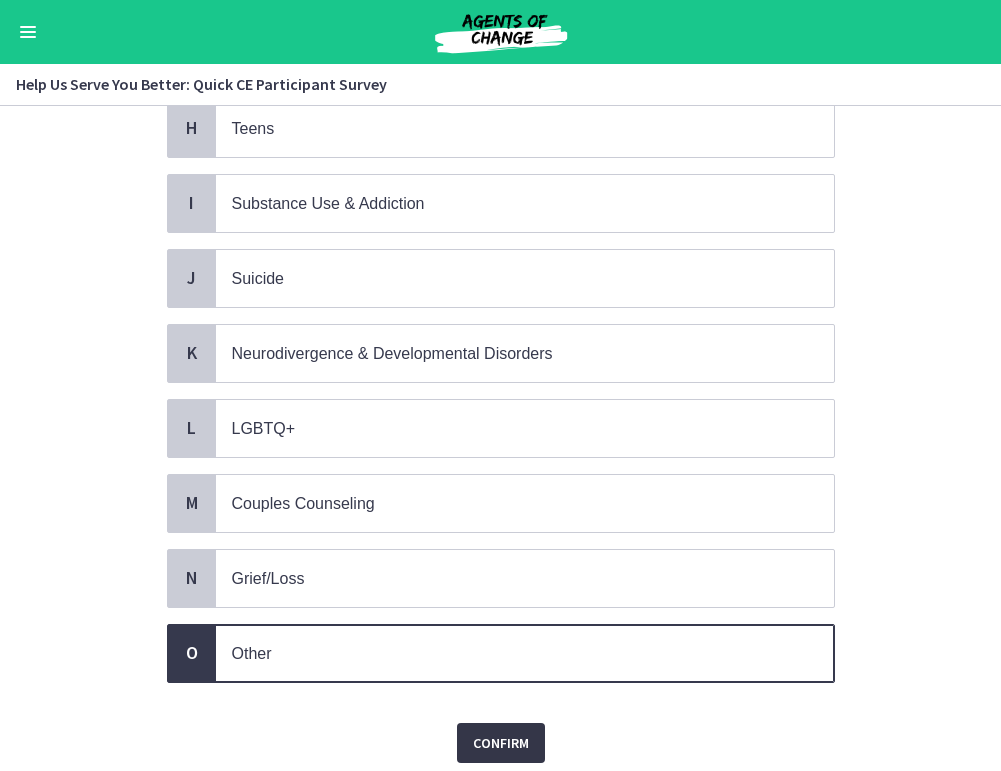 click on "Confirm" at bounding box center (501, 743) 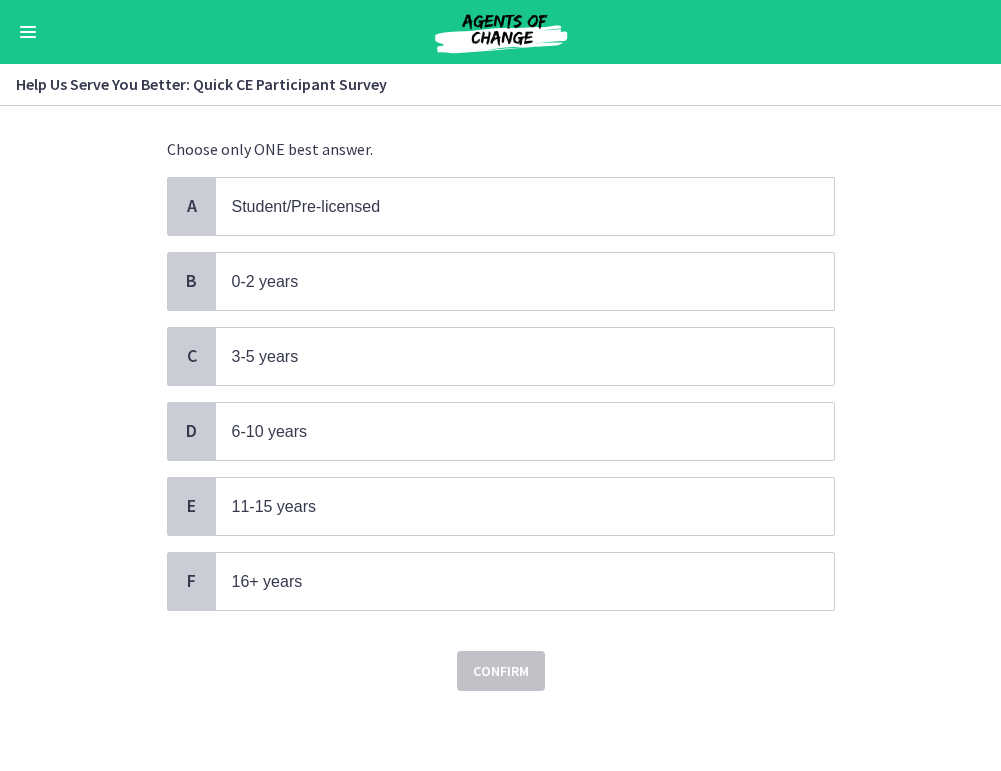 scroll, scrollTop: 0, scrollLeft: 0, axis: both 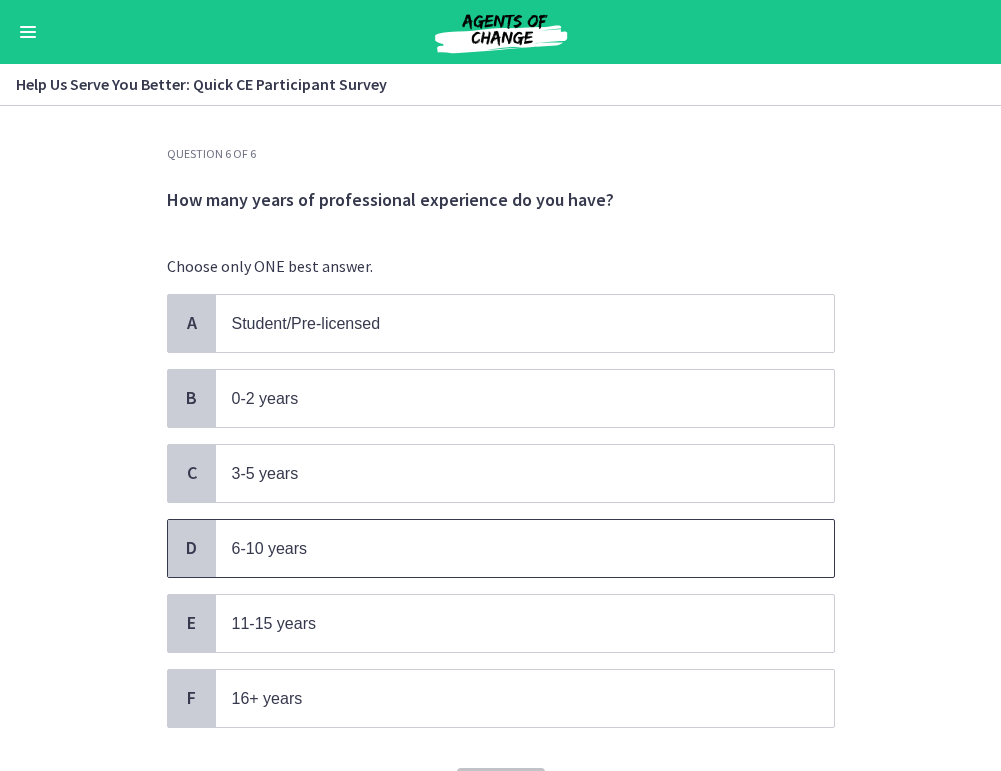 click on "6-10 years" at bounding box center (505, 548) 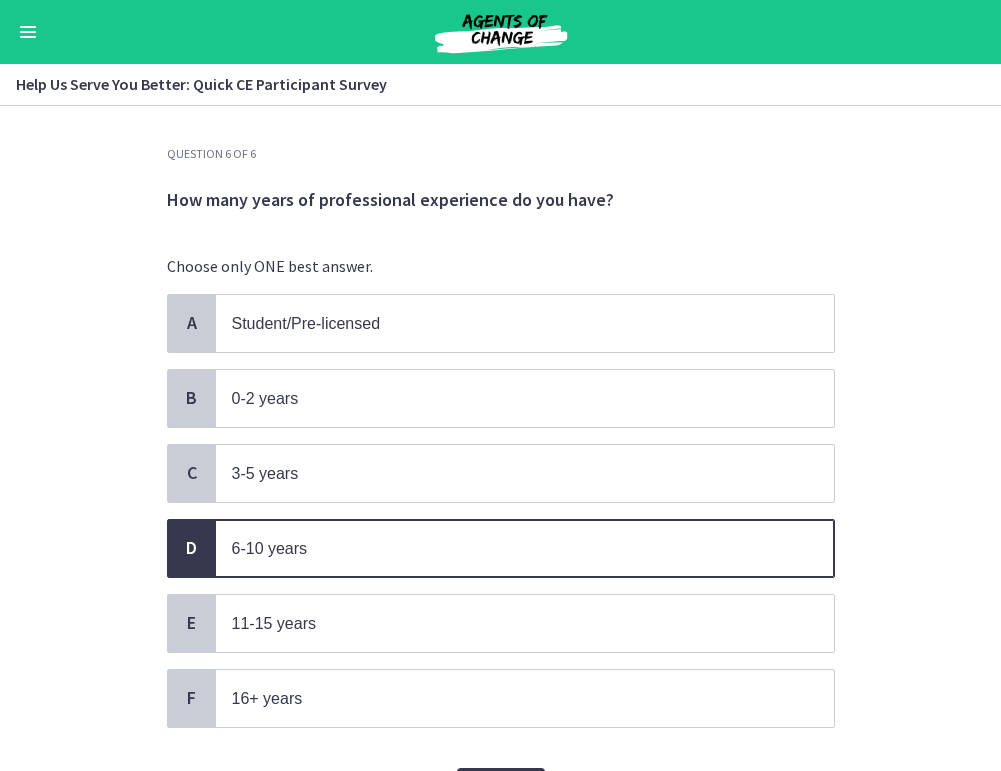 click on "Question   6   of   6
How many years of professional experience do you have?
Choose only ONE best answer.
A
Student/Pre-licensed
B
0-2 years
C
3-5 years
D
6-10 years
E
11-15 years
F
16+ years
Confirm" at bounding box center (500, 438) 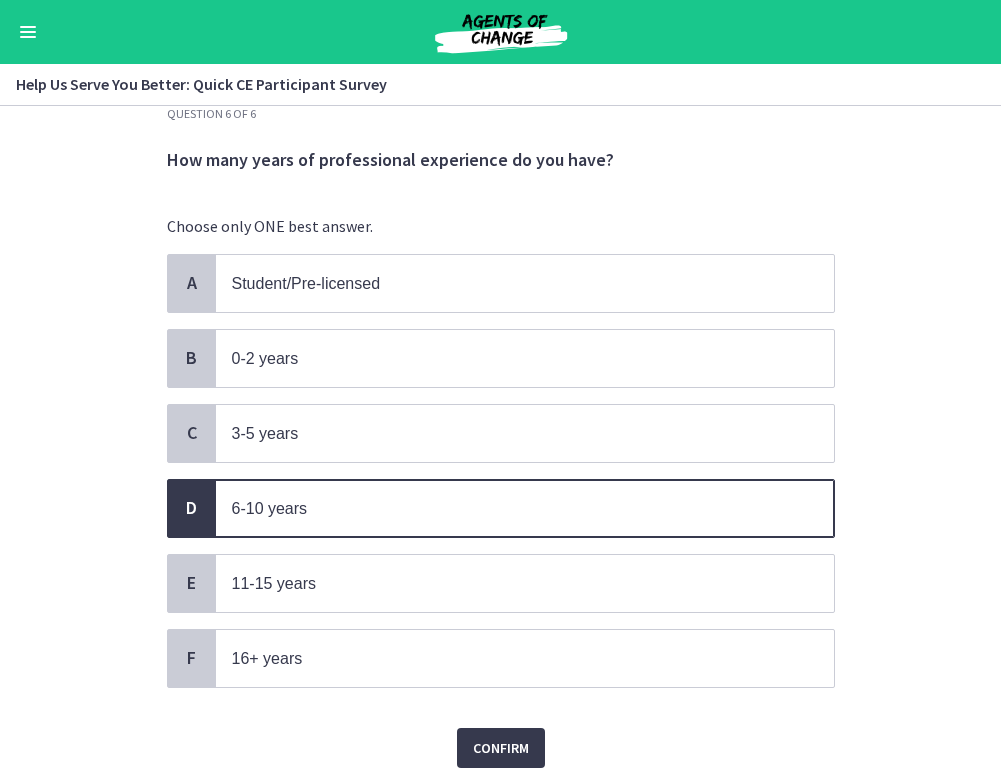 scroll, scrollTop: 111, scrollLeft: 0, axis: vertical 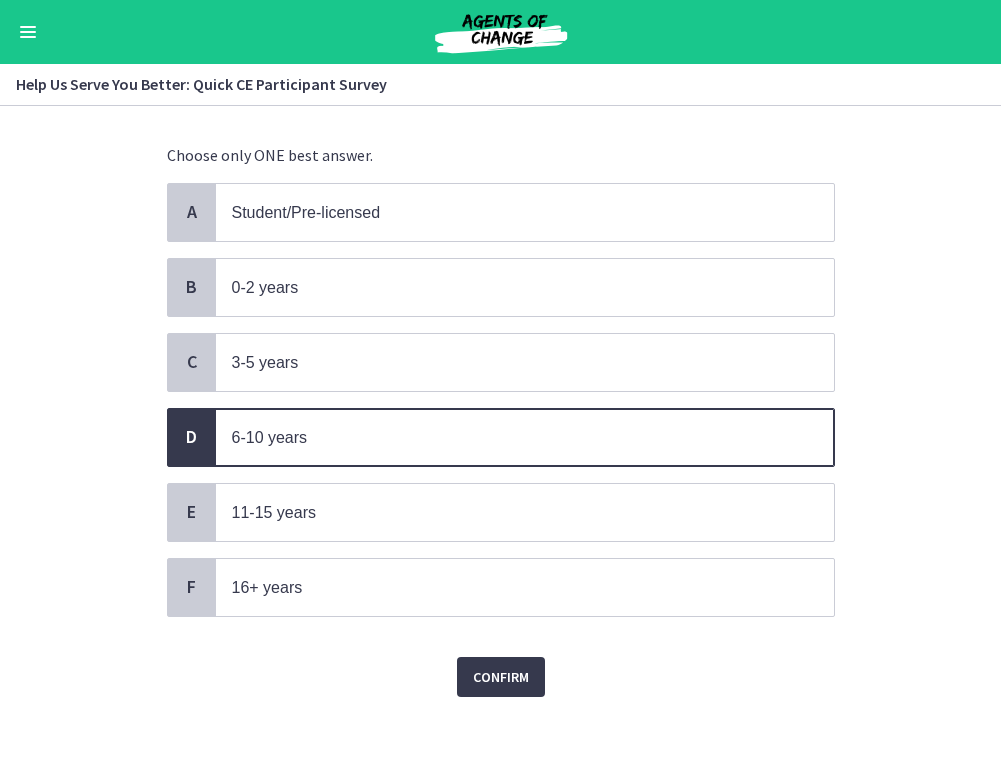 click on "Confirm" at bounding box center (501, 665) 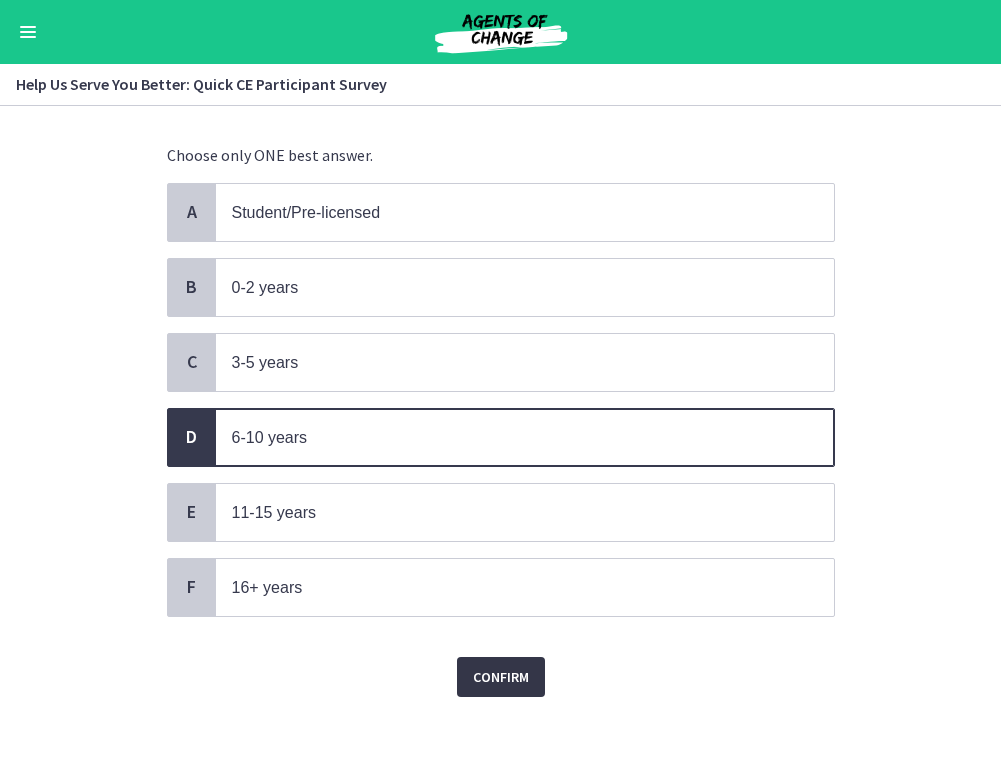 click on "Confirm" at bounding box center [501, 677] 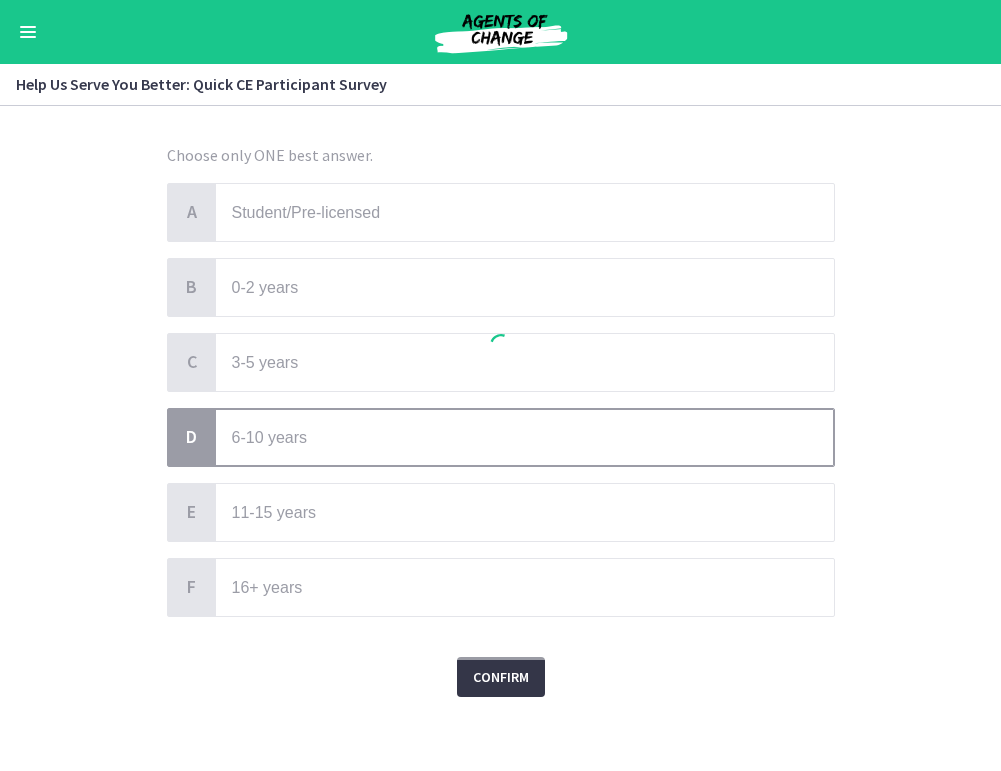 scroll, scrollTop: 0, scrollLeft: 0, axis: both 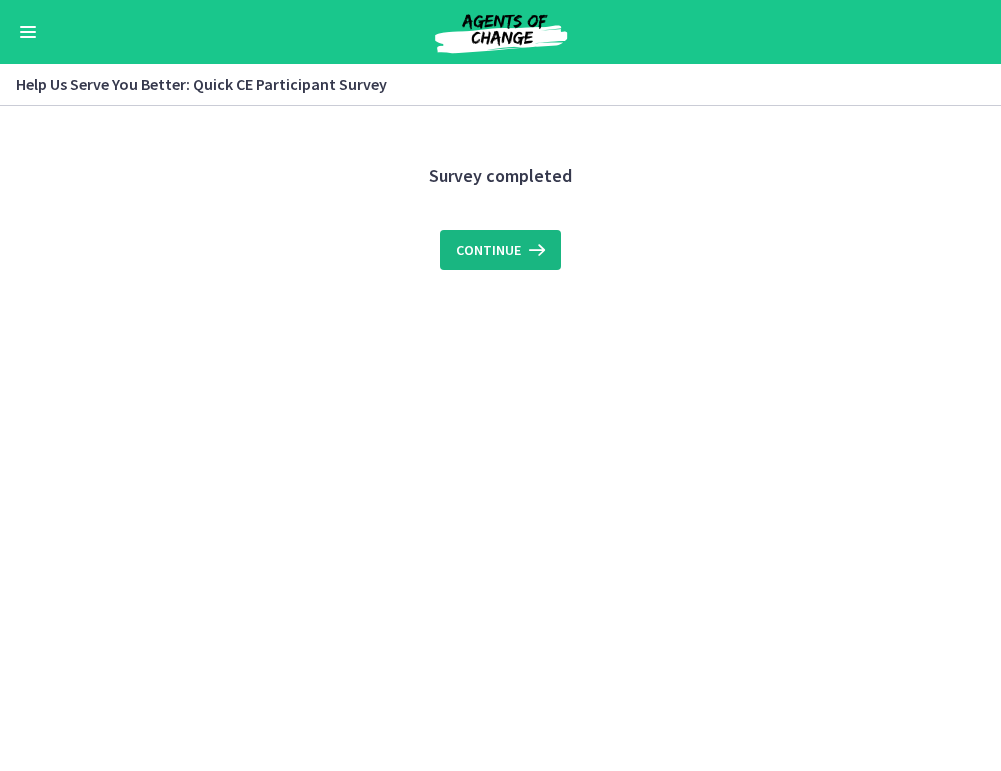 click on "Continue" at bounding box center (488, 250) 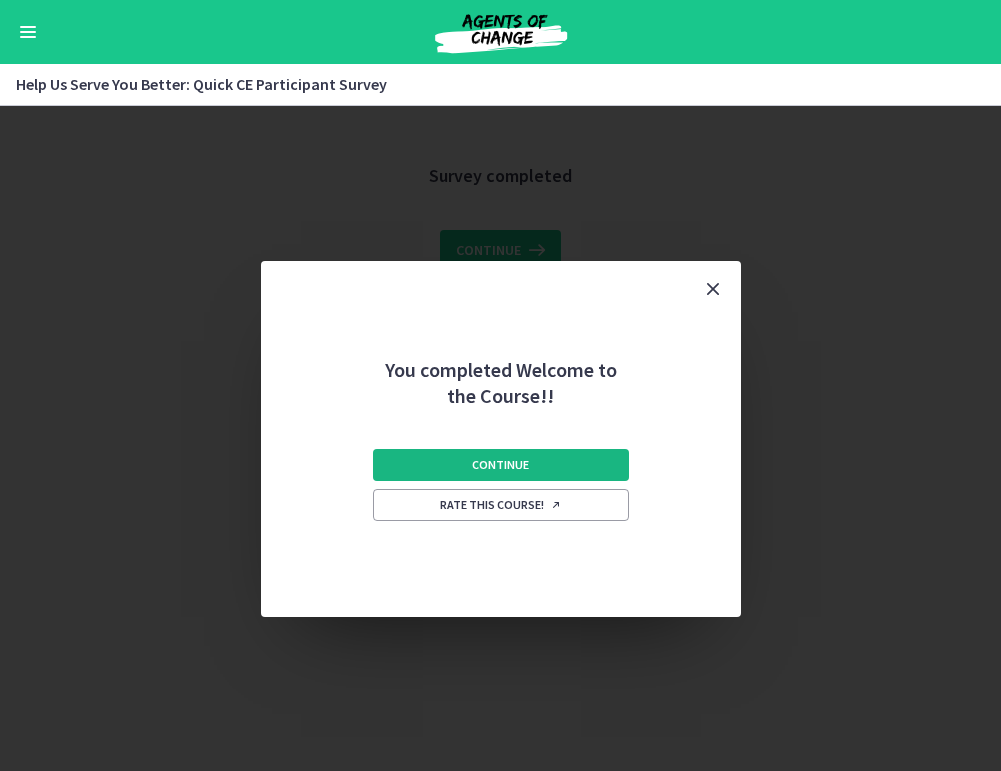 click on "Continue" at bounding box center (501, 465) 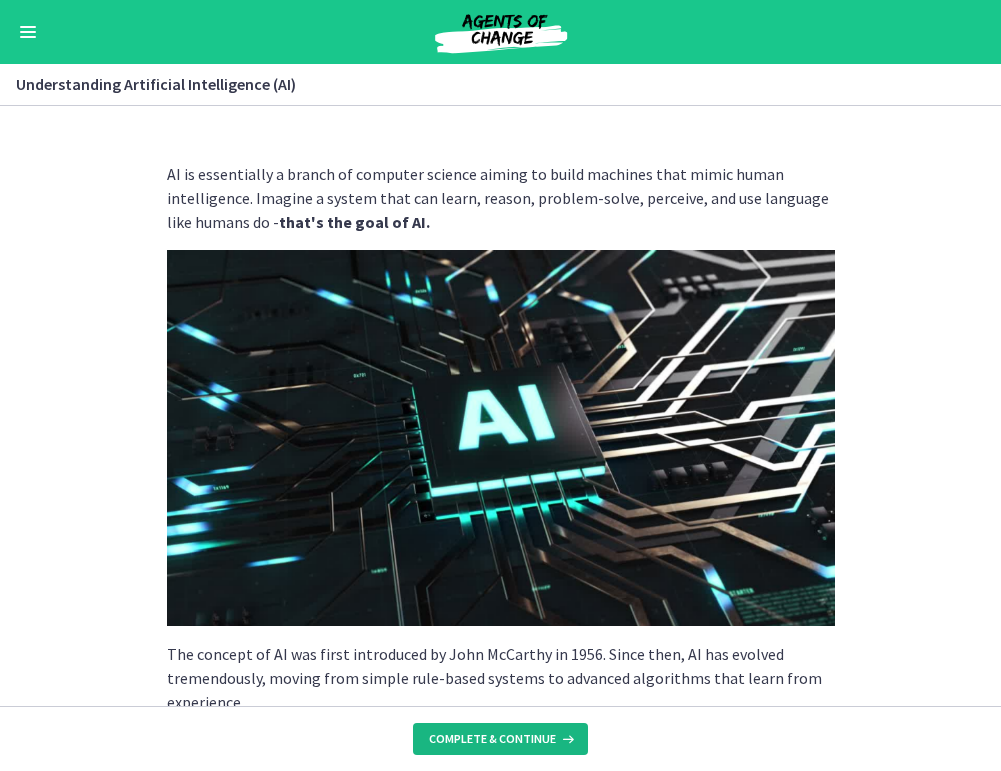 click on "Complete & continue" at bounding box center (492, 739) 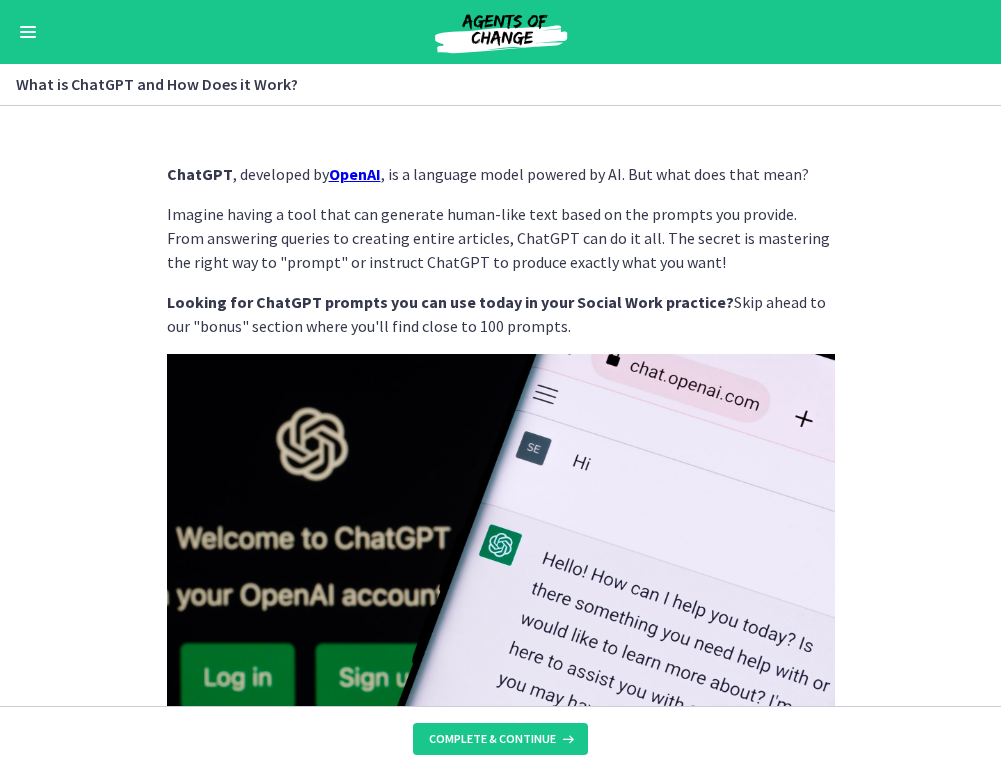 click on "ChatGPT , developed by  OpenAI , is a language model powered by AI. But what does that mean?
Imagine having a tool that can generate human-like text based on the prompts you provide. From answering queries to creating entire articles, ChatGPT can do it all. The secret is mastering the right way to "prompt" or instruct ChatGPT to produce exactly what you want!
Looking for ChatGPT prompts you can use today in your Social Work practice?  Skip ahead to our "bonus" section where you'll find close to 100 prompts.
The "GPT" in ChatGPT stands for "Generative Pretrained Transformer", which describes how it works if you speak data science :)
Let's break that down: It's "pretrained" on a vast range of internet text, learning patterns, and nuances of language. Then, it "generates" text based on that learning when you provide a prompt.
ChatGPT has evolved over several versions:
GPT-1
GPT-2
GPT-3
GPT-4
:" at bounding box center [500, 406] 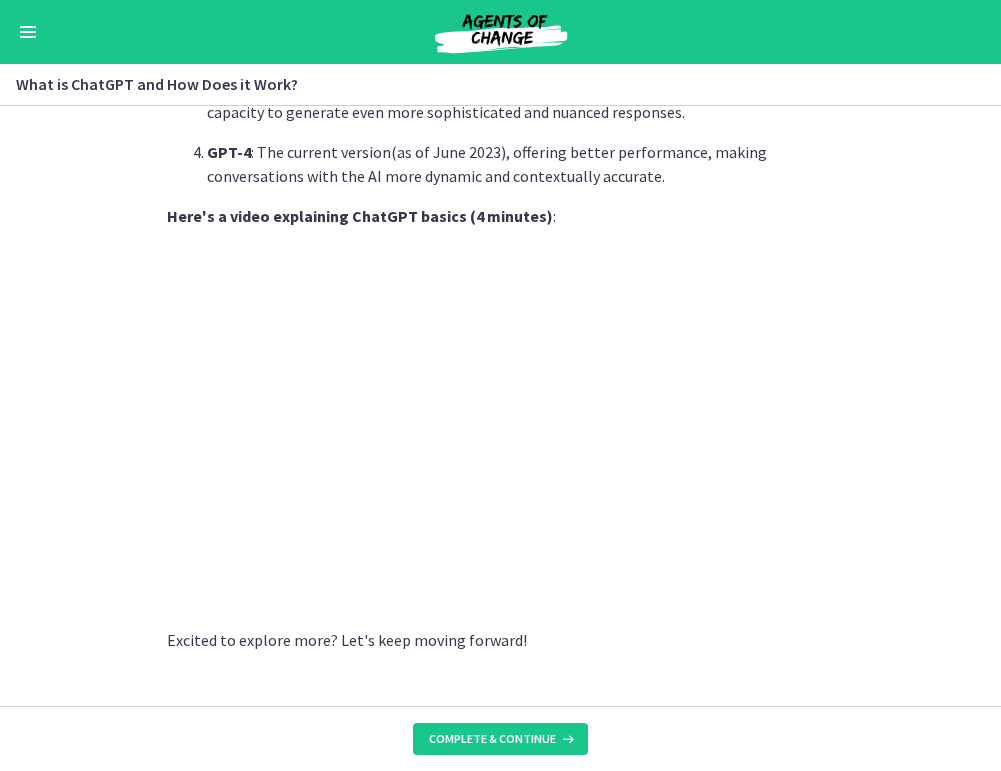 scroll, scrollTop: 982, scrollLeft: 0, axis: vertical 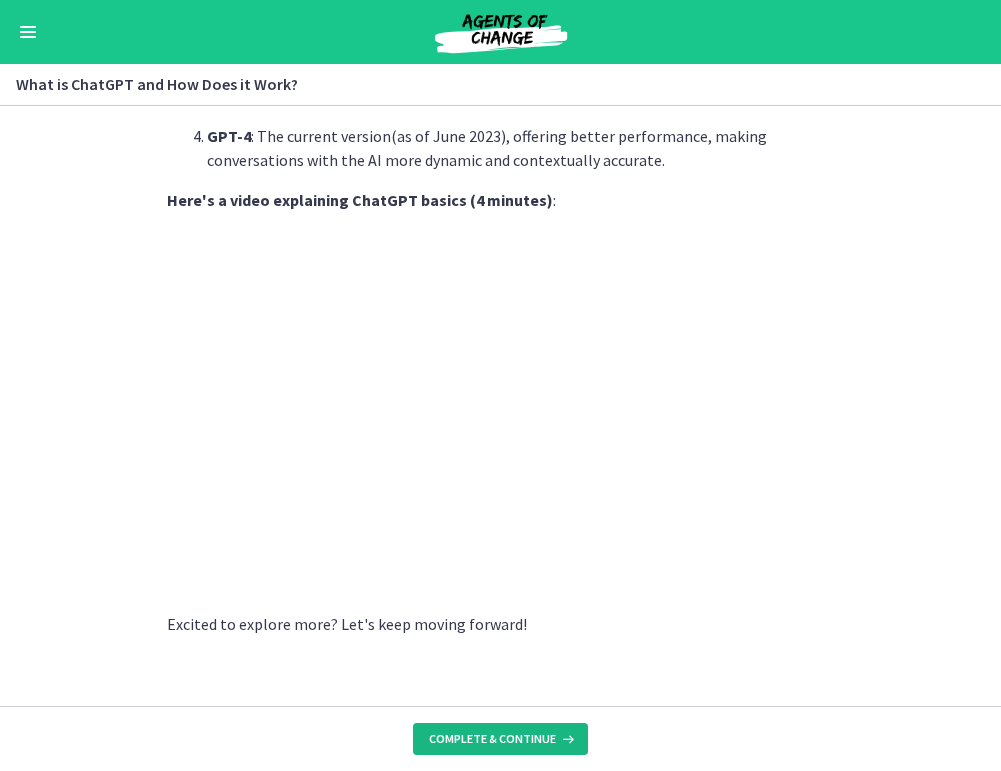 click on "Complete & continue" at bounding box center [492, 739] 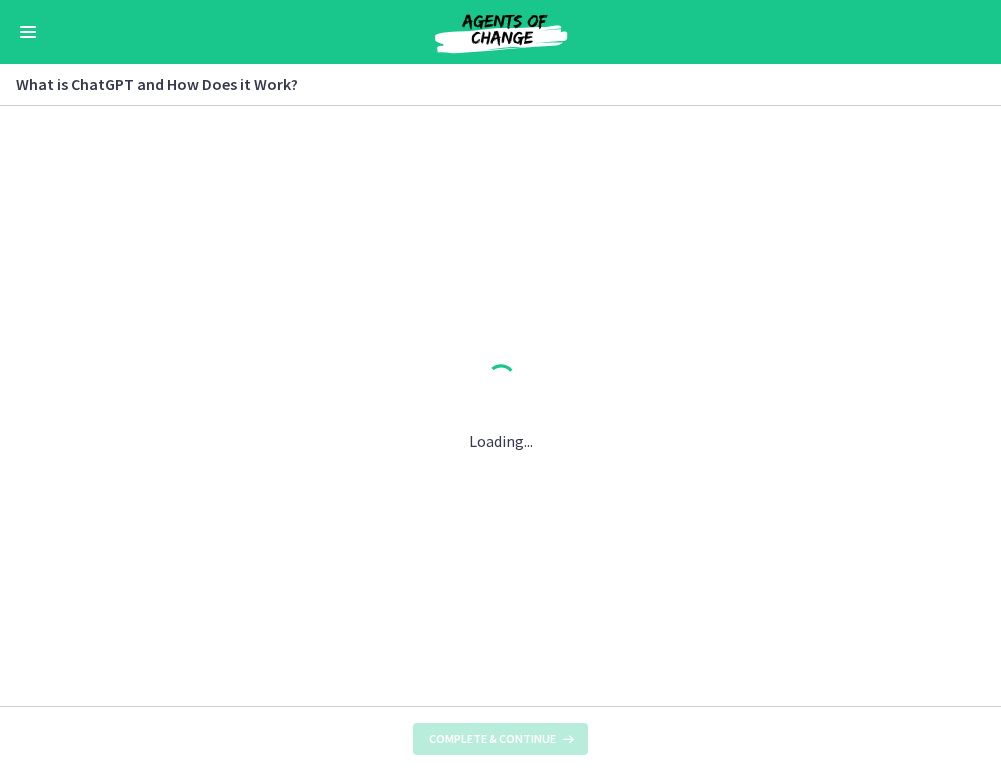 scroll, scrollTop: 0, scrollLeft: 0, axis: both 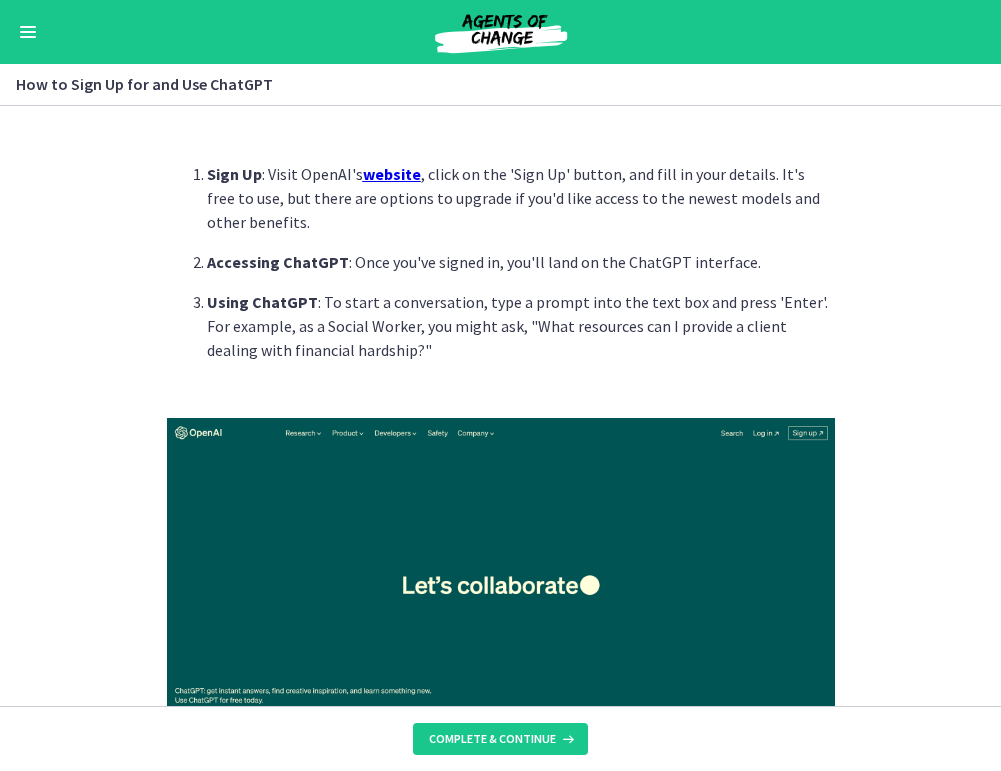 click on "Sign Up : Visit OpenAI's  website , click on the 'Sign Up' button, and fill in your details. It's free to use, but there are options to upgrade if you'd like access to the newest models and other benefits.
Accessing ChatGPT : Once you've signed in, you'll land on the ChatGPT interface.
Using ChatGPT : To start a conversation, type a prompt into the text box and press 'Enter'. For example, as a Social Worker, you might ask, "What resources can I provide a client dealing with financial hardship?"
Remember, the specificity of your input determines the quality of the AI's response. Use detailed prompts to guide the conversation.
Having writer's block thinking of the perfect prompt?  Check out the "Bonus" section at the end of this course for some inspiration!
Here's a brief video (6 minutes) on how to improve your ChatGPT prompts:
Finally, ChatGPT itself can help you craft the perfect prompt too!" at bounding box center (500, 406) 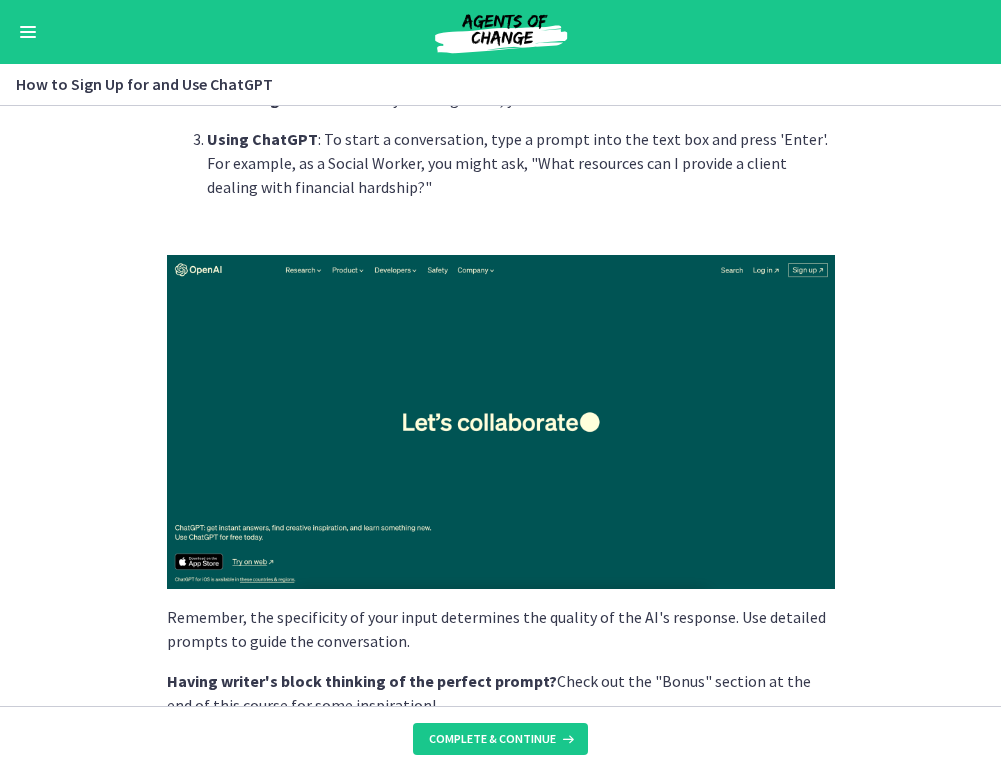 scroll, scrollTop: 160, scrollLeft: 0, axis: vertical 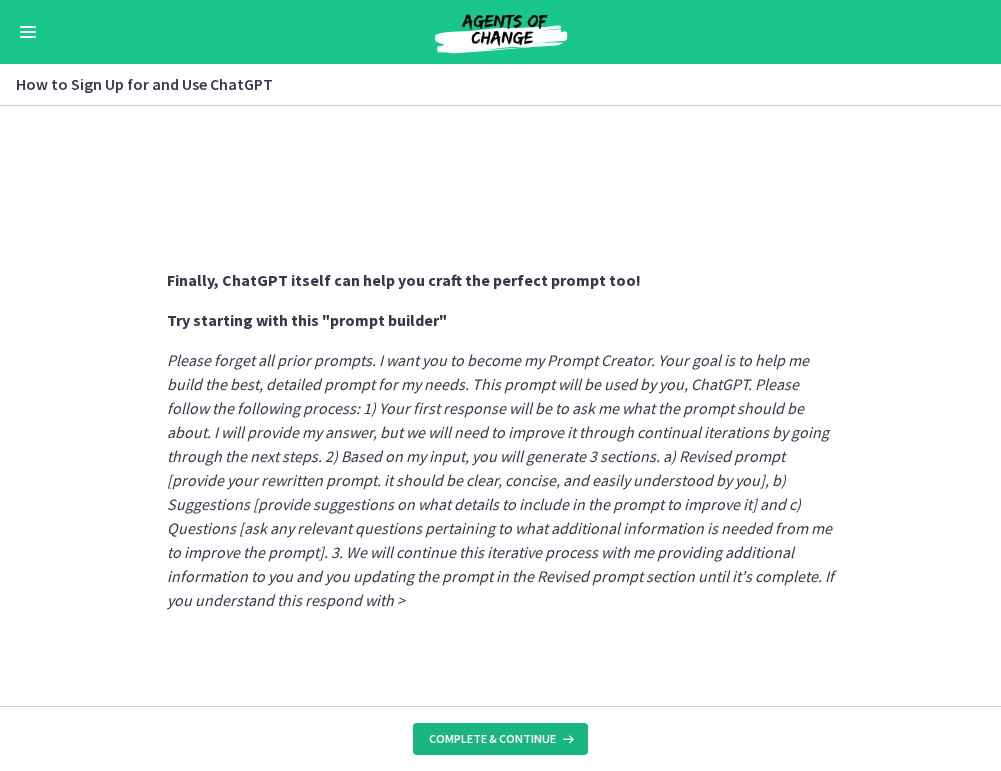 click on "Complete & continue" at bounding box center (500, 739) 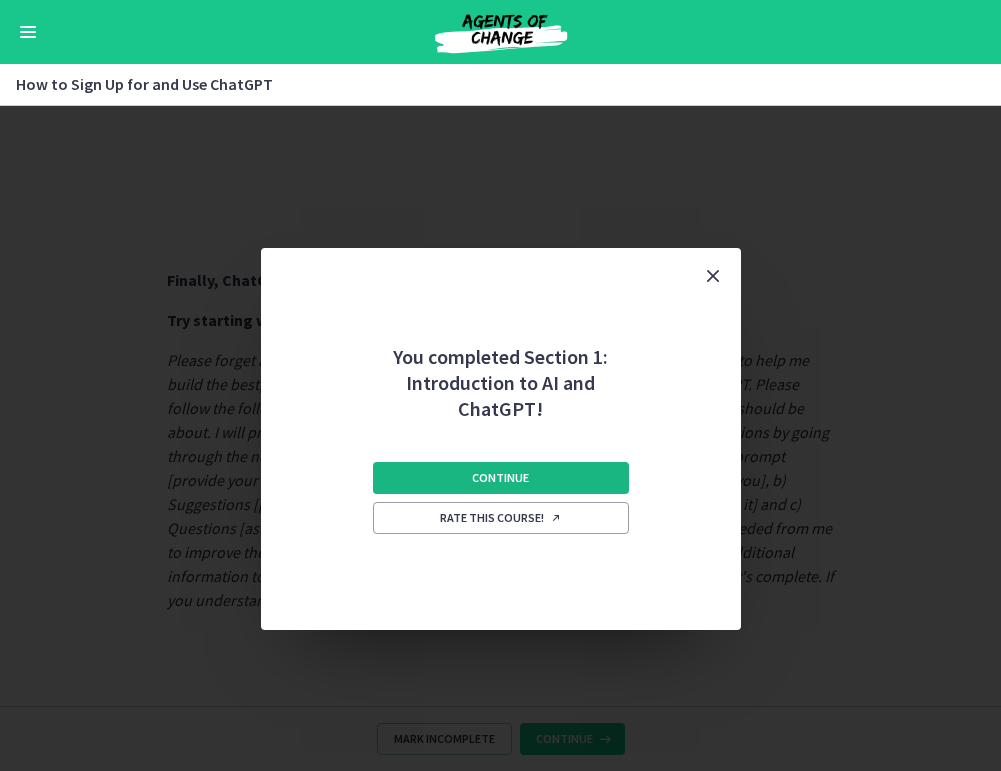 click on "Continue" at bounding box center (500, 478) 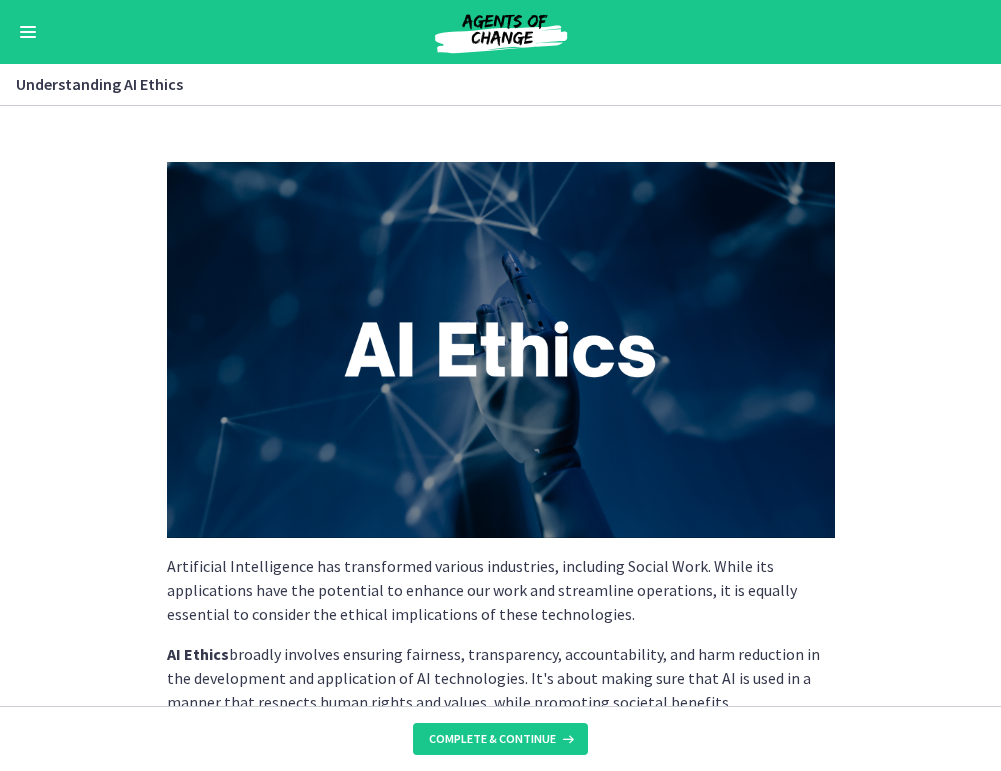 click on "Artificial Intelligence has transformed various industries, including Social Work. While its applications have the potential to enhance our work and streamline operations, it is equally essential to consider the ethical implications of these technologies.
AI Ethics  broadly involves ensuring fairness, transparency, accountability, and harm reduction in the development and application of AI technologies. It's about making sure that AI is used in a manner that respects human rights and values, while promoting societal benefits.
Let's break down these principles further:
Fairness : AI should be designed and used in a way that treats all individuals equitably. It should not reinforce existing social inequalities or introduce new ones.
Transparency : There should be clarity about how AI systems work, how they make decisions, and how they can be audited.
Accountability
Harm Reduction" at bounding box center (500, 406) 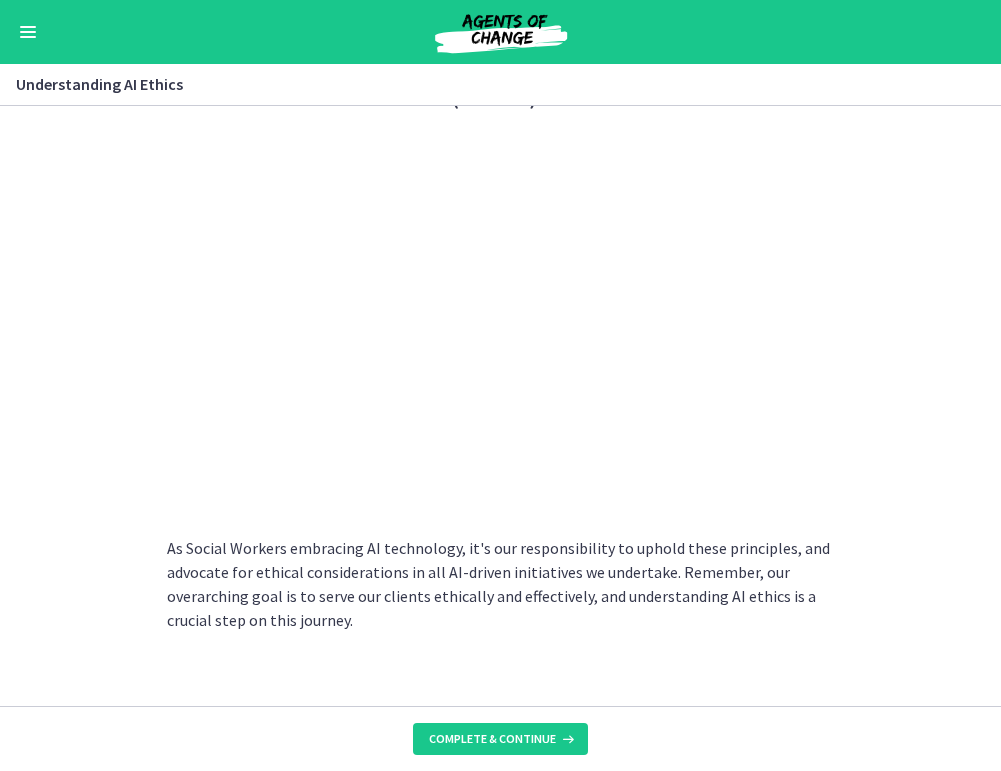 scroll, scrollTop: 998, scrollLeft: 0, axis: vertical 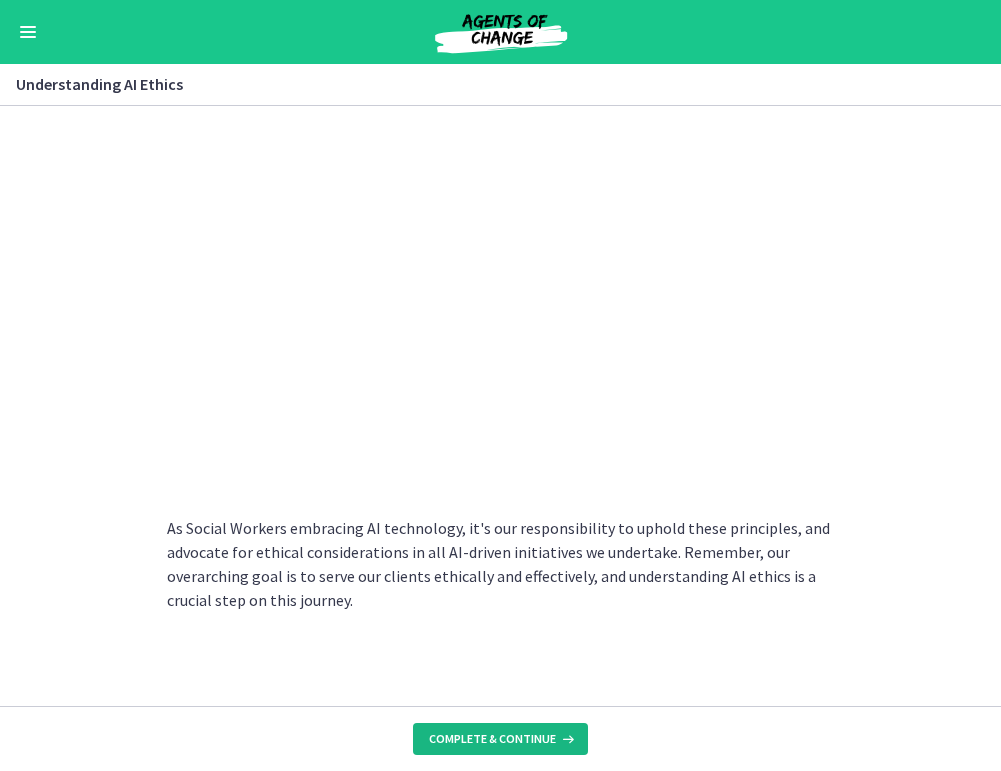 click on "Complete & continue" at bounding box center (492, 739) 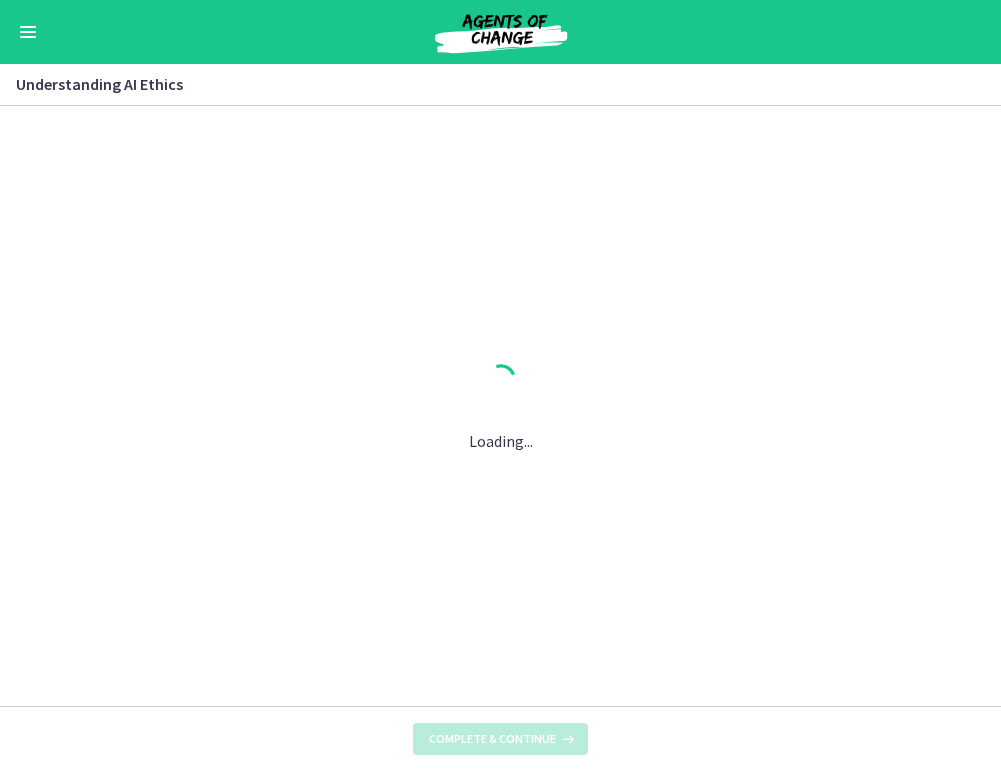 scroll, scrollTop: 0, scrollLeft: 0, axis: both 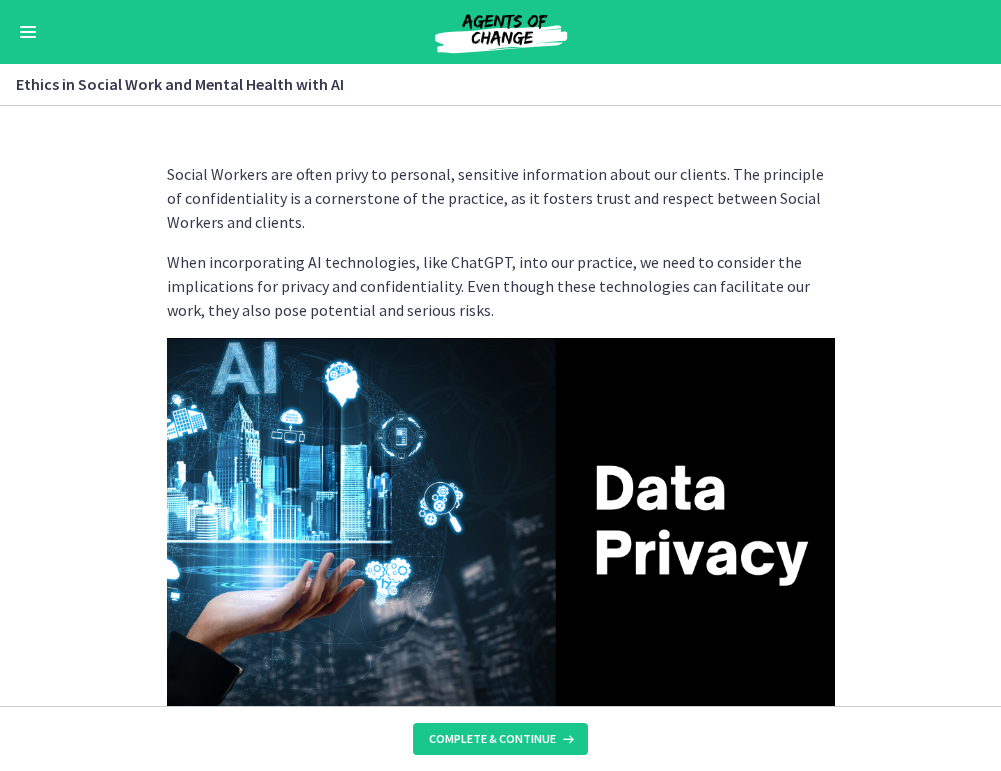 click on "Social Workers are often privy to personal, sensitive information about our clients. The principle of confidentiality is a cornerstone of the practice, as it fosters trust and respect between Social Workers and clients.
When incorporating AI technologies, like ChatGPT, into our practice, we need to consider the implications for privacy and confidentiality. Even though these technologies can facilitate our work, they also pose potential and serious risks.
A key concern is the use of client data.  AI learns and improves based on the data it processes. To protect client confidentiality, it's crucial to ensure that any data used in AI products is  thoroughly anonymized and de-identified.  This means you should NOT submit questions that include client names or other identifying information!
Beyond data anonymization,  another aspect is informed consent." at bounding box center [500, 406] 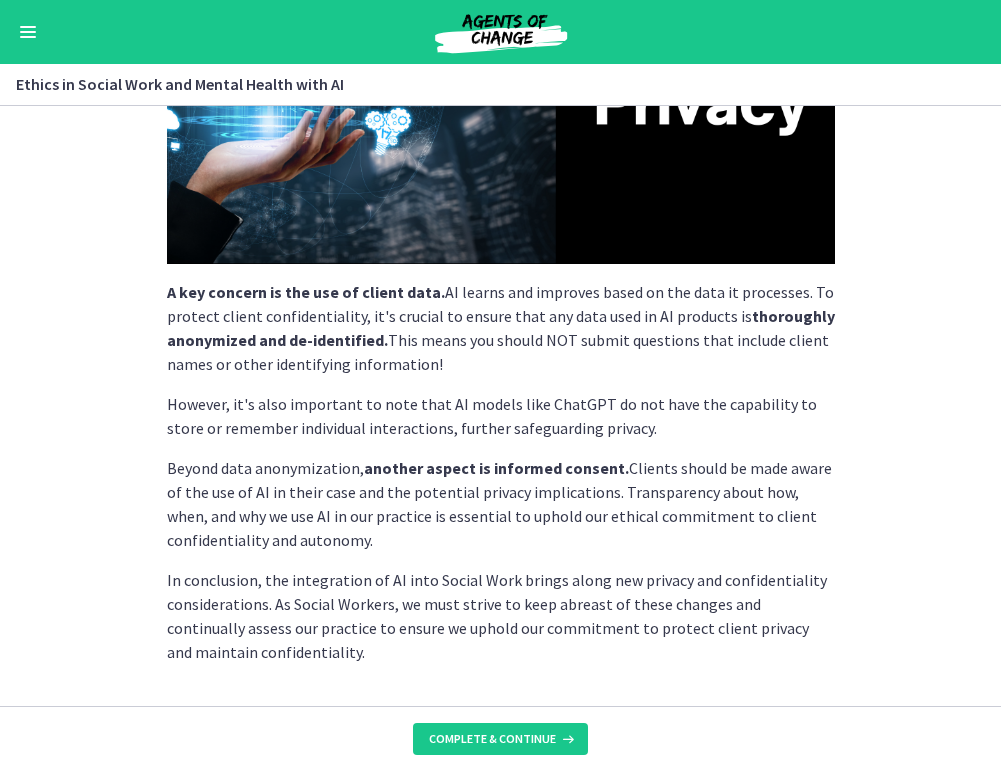 scroll, scrollTop: 504, scrollLeft: 0, axis: vertical 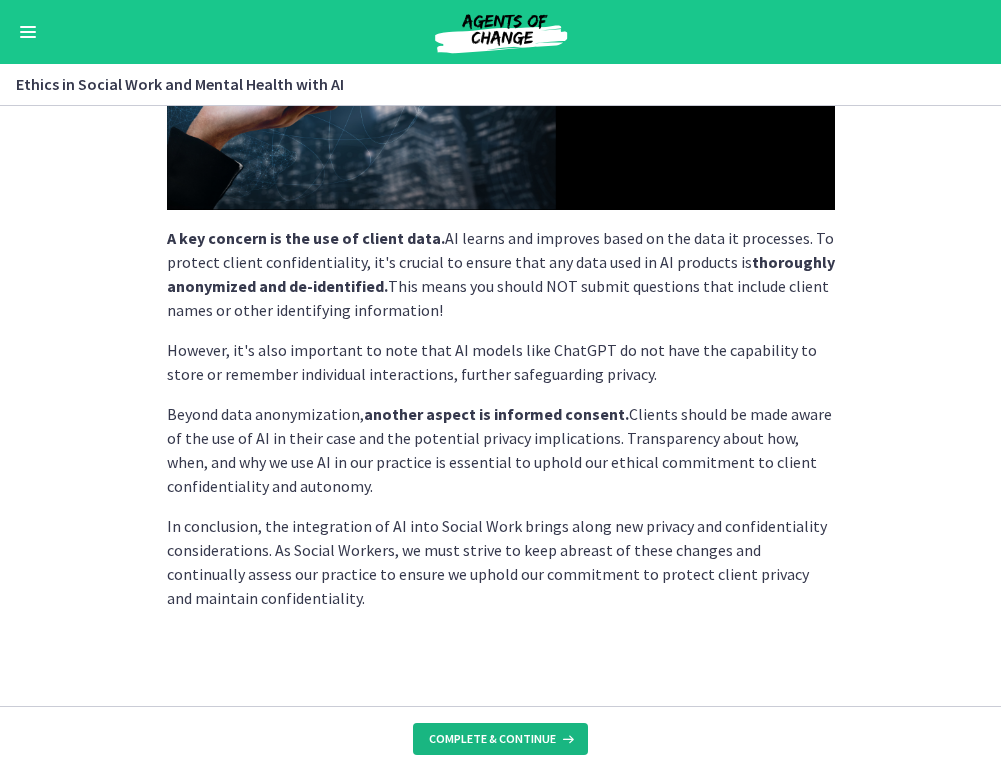 click on "Complete & continue" at bounding box center [492, 739] 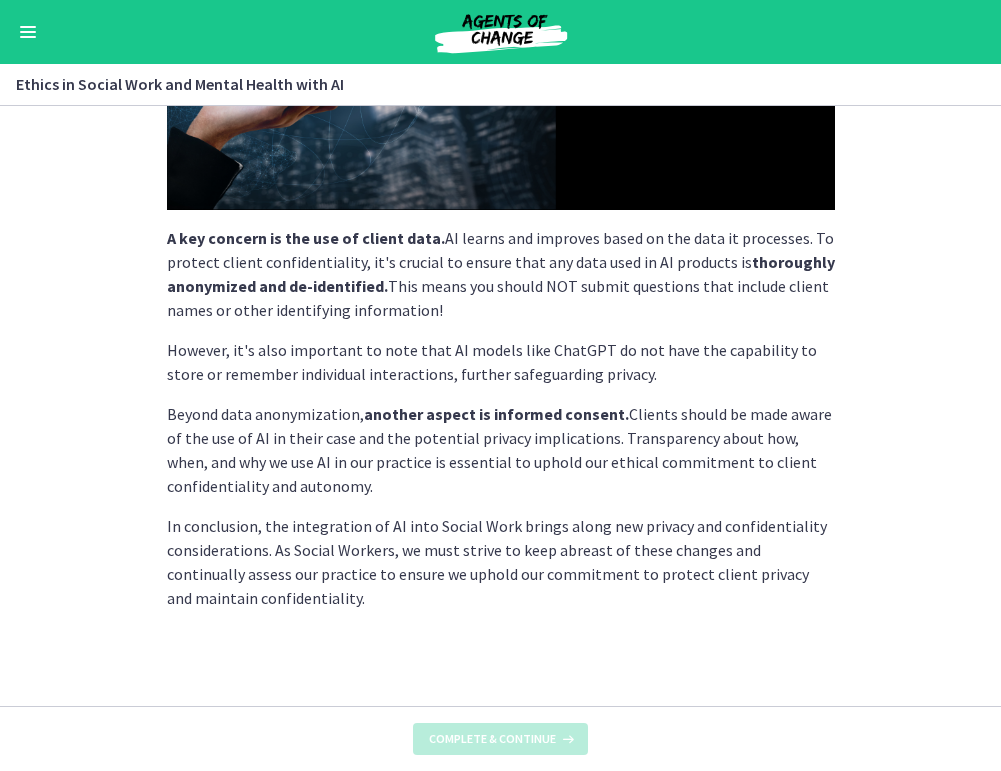 scroll, scrollTop: 0, scrollLeft: 0, axis: both 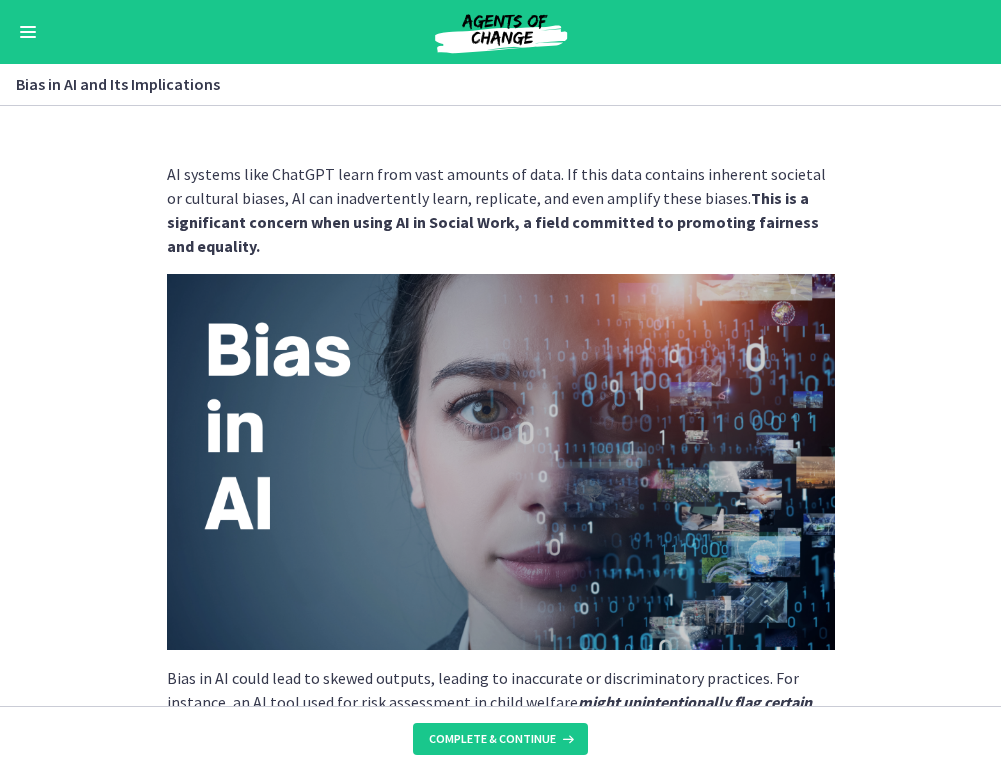 click on "AI systems like ChatGPT learn from vast amounts of data. If this data contains inherent societal or cultural biases, AI can inadvertently learn, replicate, and even amplify these biases.  This is a significant concern when using AI in Social Work, a field committed to promoting fairness and equality.
Bias in AI could lead to skewed outputs, leading to inaccurate or discriminatory practices. For instance, an AI tool used for risk assessment in child welfare  might unintentionally flag certain demographic groups as higher risk  due to underlying bias in the data it was trained on.
It's essential to critically assess AI tools for potential bias:
Are they learning from balanced, fair, and representative datasets?
Does the AI's output reflect unintended discrimination or prejudice?
Learn More About Algorithmic Bias in AI in this TED Talk (8 minutes):
Ethical Implications:
Impact on Clients and Service Delivery:" at bounding box center (500, 406) 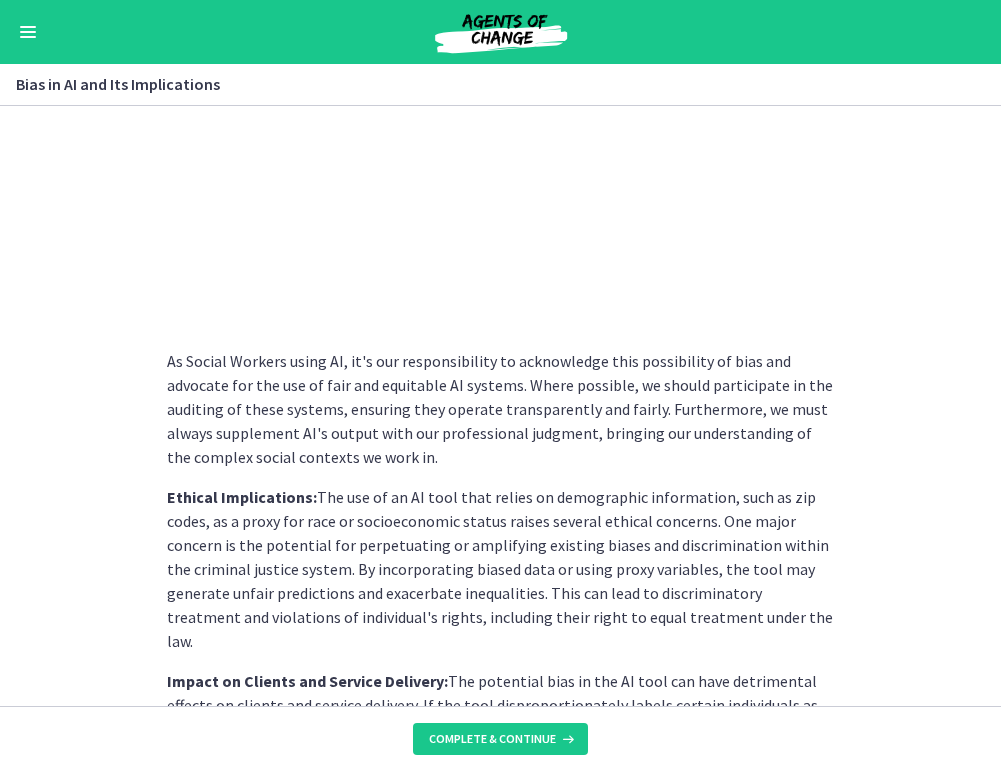 scroll, scrollTop: 960, scrollLeft: 0, axis: vertical 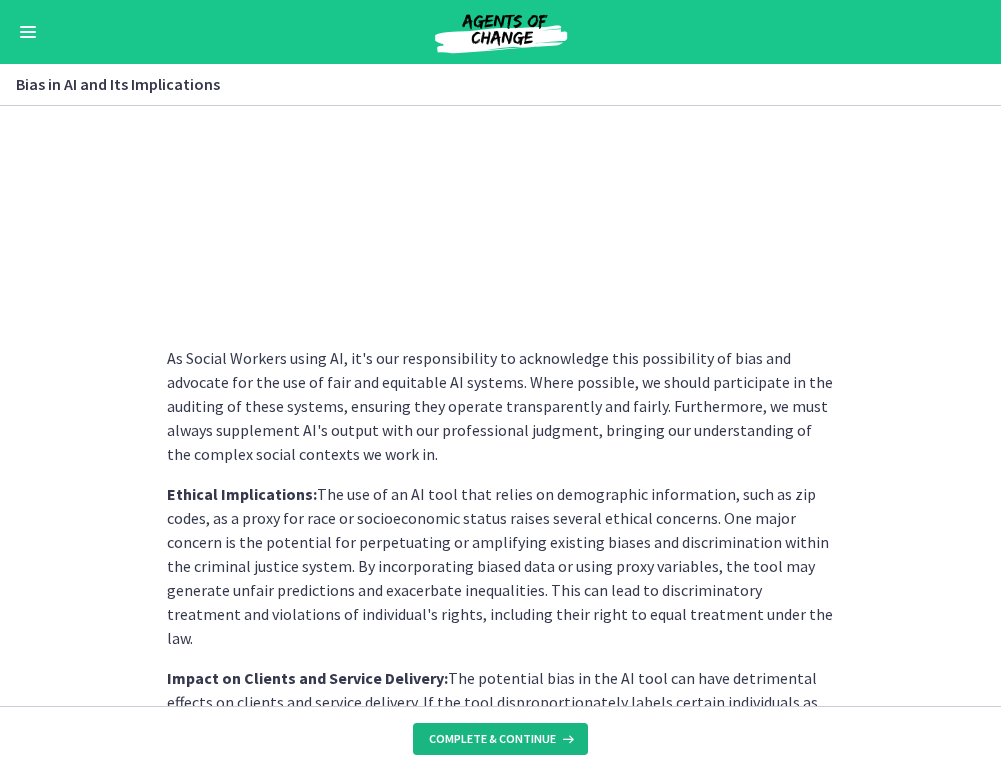 click on "Complete & continue" at bounding box center [492, 739] 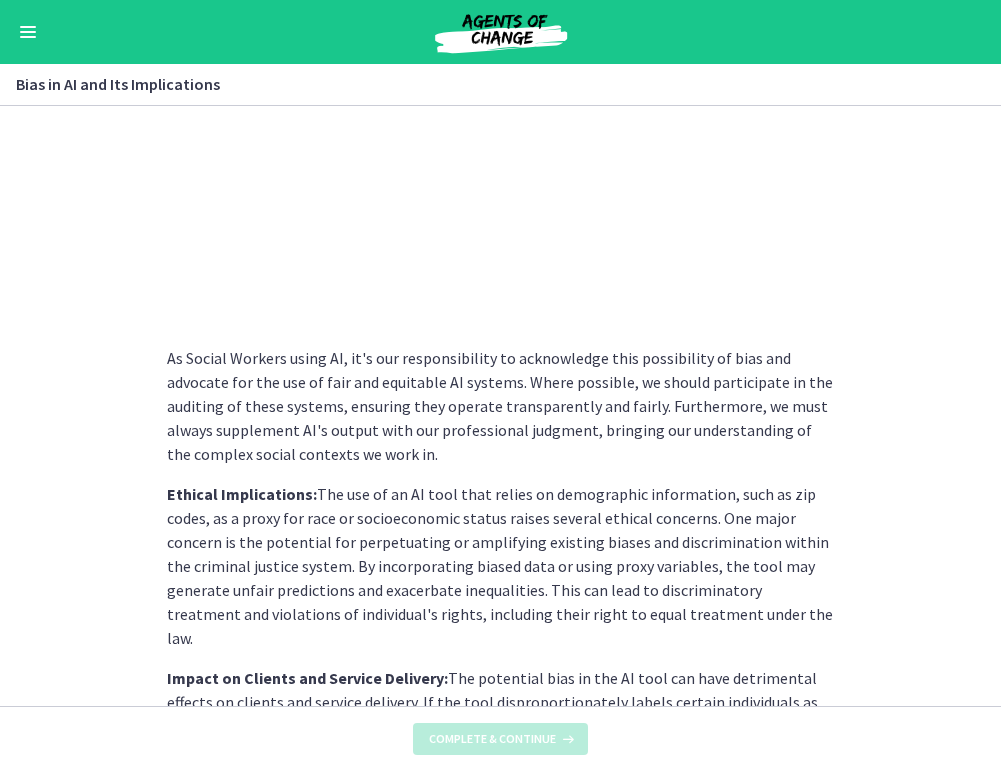 scroll, scrollTop: 0, scrollLeft: 0, axis: both 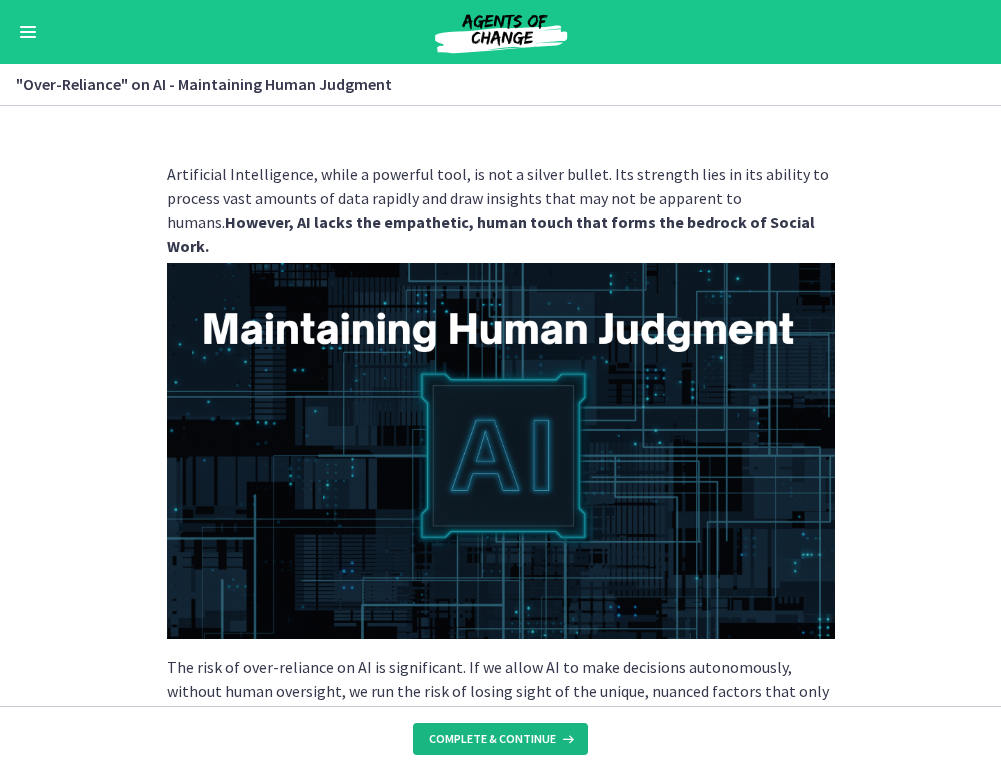 click on "Complete & continue" at bounding box center (492, 739) 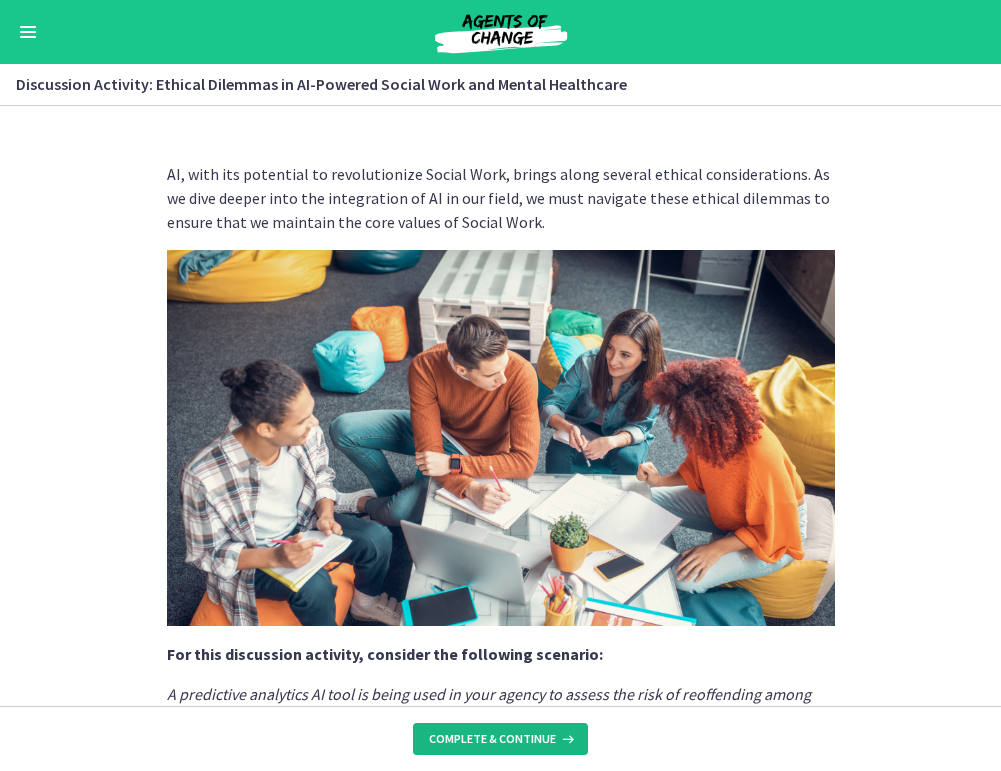 click on "Complete & continue" at bounding box center (492, 739) 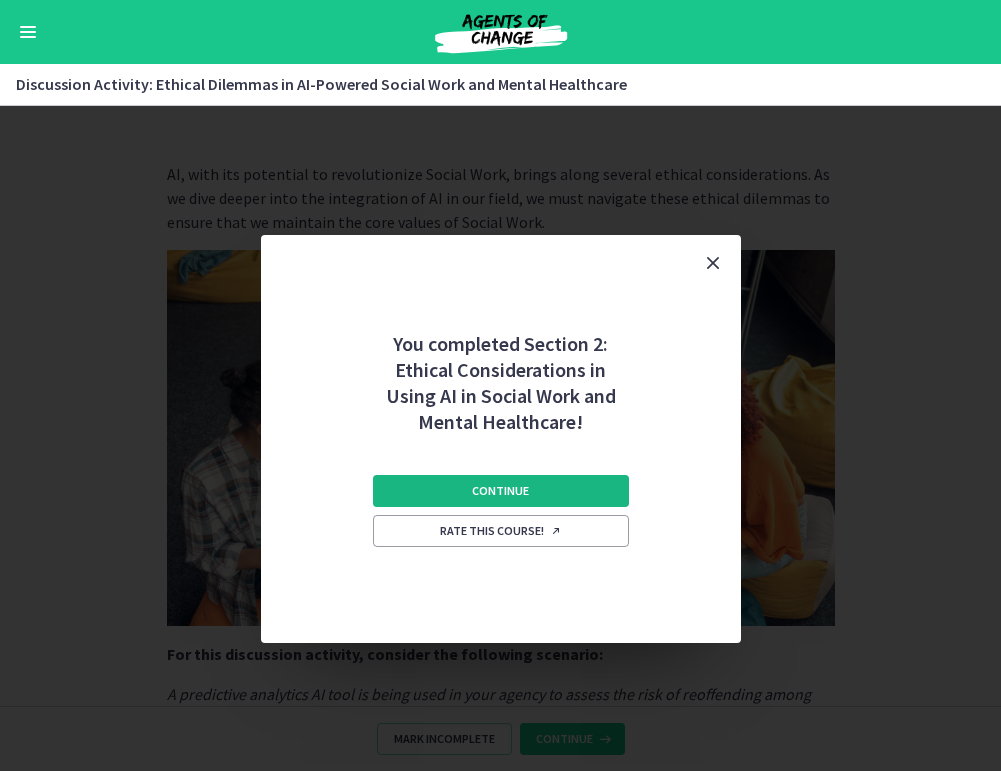 click on "Continue" at bounding box center [501, 491] 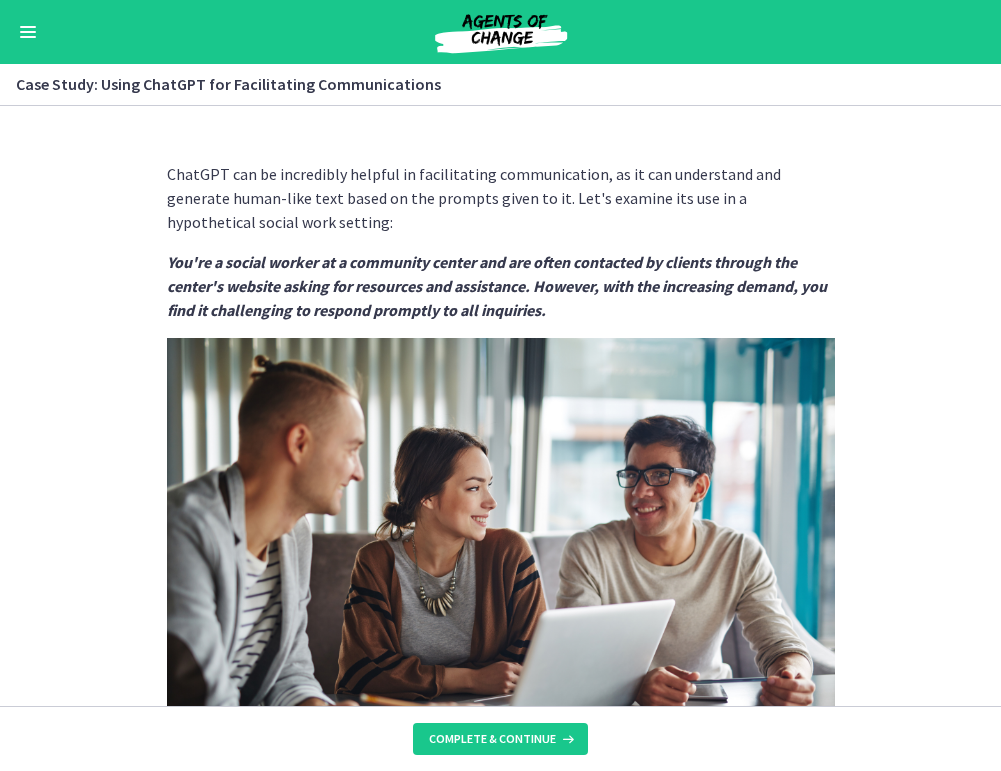 click on "ChatGPT can be incredibly helpful in facilitating communication, as it can understand and generate human-like text based on the prompts given to it. Let's examine its use in a hypothetical social work setting:
You're a social worker at a community center and are often contacted by clients through the center's website asking for resources and assistance. However, with the increasing demand, you find it challenging to respond promptly to all inquiries.
To streamline this process, your center integrates ChatGPT into the website. Now, when a client reaches out via the website, ChatGPT is the first point of contact. It is programmed to provide immediate responses to common questions about available resources, operating hours, and services. This ensures that clients receive a prompt response, even outside of normal working hours." at bounding box center (500, 406) 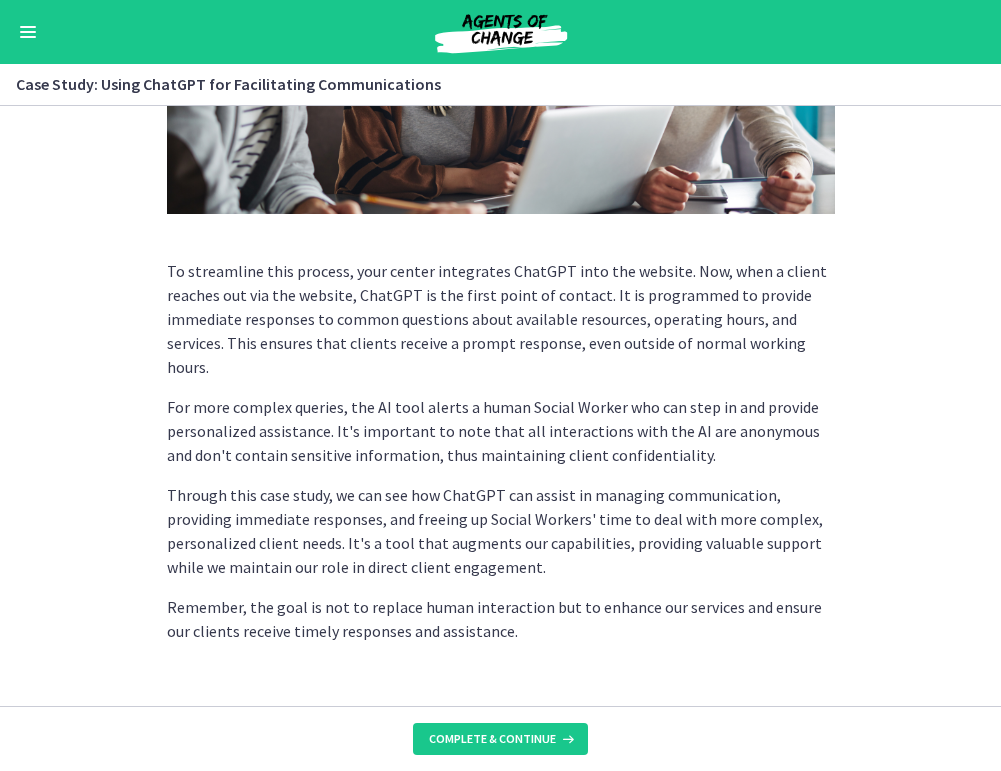 scroll, scrollTop: 509, scrollLeft: 0, axis: vertical 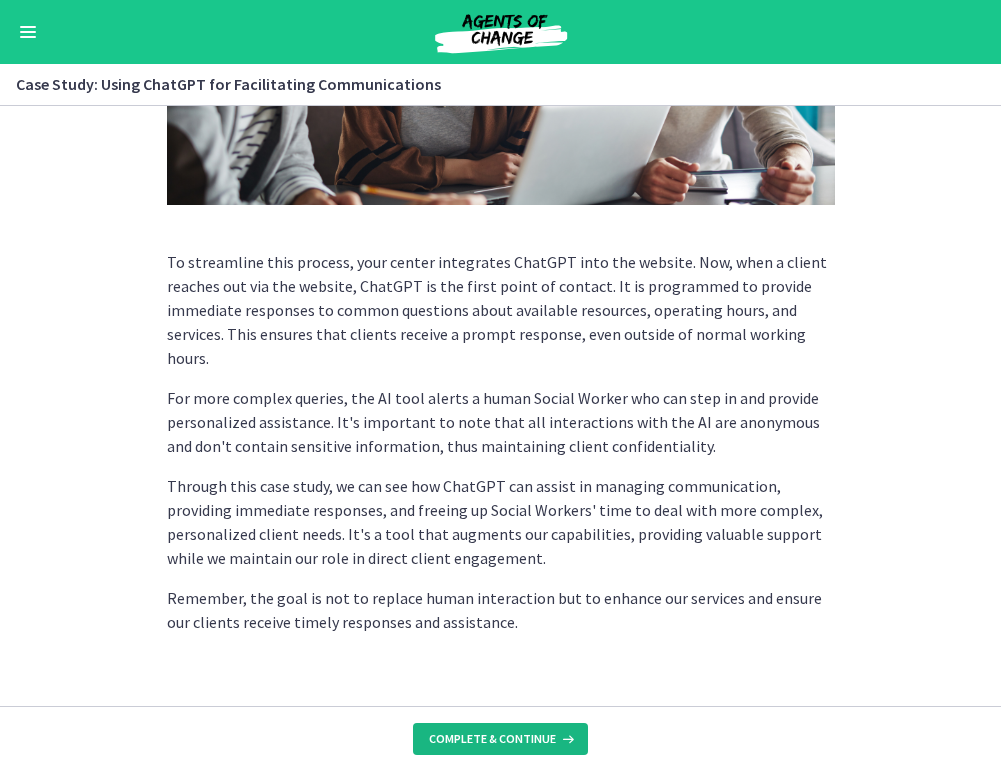 click on "Complete & continue" at bounding box center (492, 739) 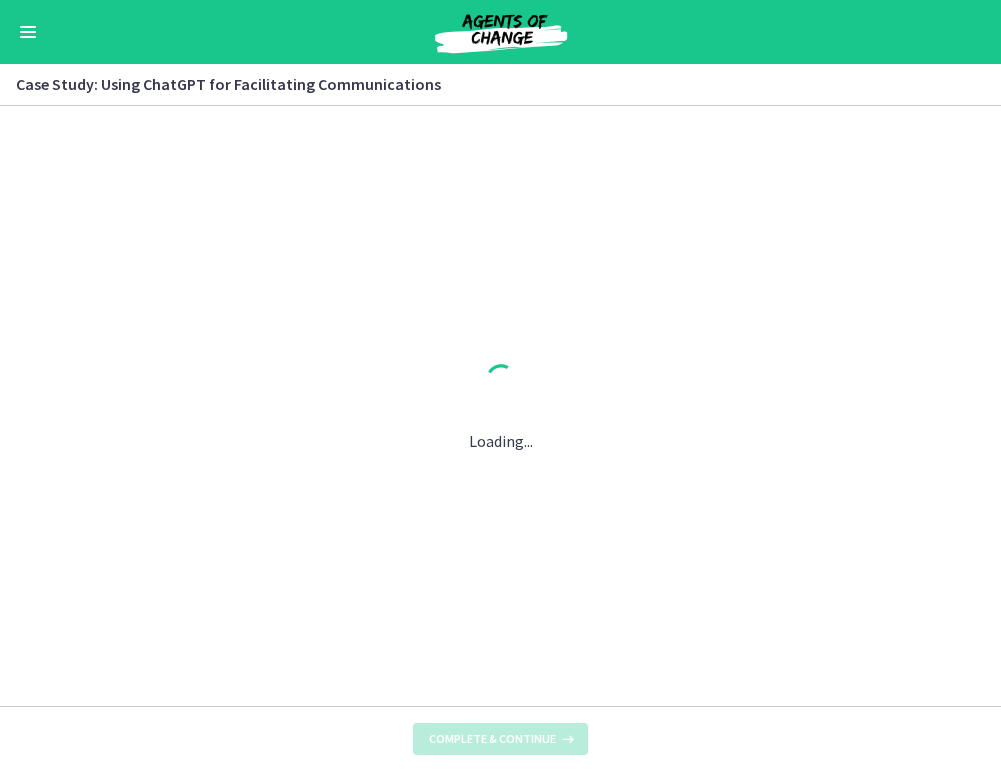 scroll, scrollTop: 0, scrollLeft: 0, axis: both 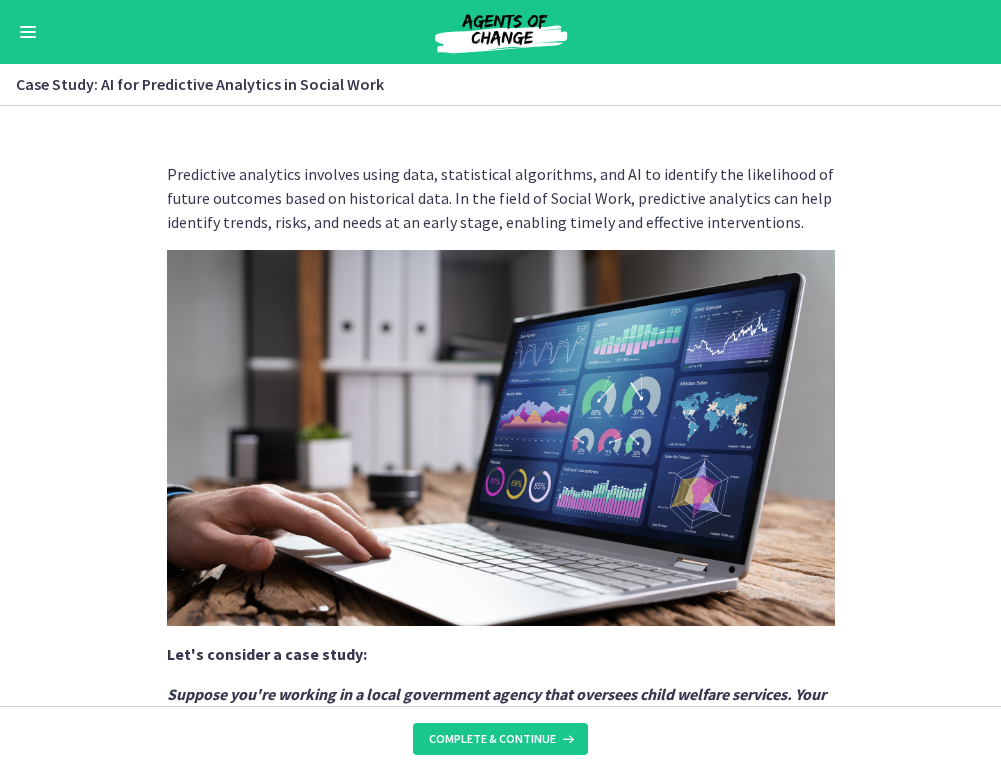 click on "Predictive analytics involves using data, statistical algorithms, and AI to identify the likelihood of future outcomes based on historical data. In the field of Social Work, predictive analytics can help identify trends, risks, and needs at an early stage, enabling timely and effective interventions.
Let's consider a case study:
Suppose you're working in a local government agency that oversees child welfare services. Your agency has integrated an AI-powered predictive analytics tool to assess the risk of child maltreatment based on a variety of indicators, including parental history, previous reports, socio-economic factors, and more.
This AI tool analyzes vast amounts of data to predict patterns that might indicate a heightened risk. For example, if a family has recently experienced significant stressors, such as unemployment or homelessness, the tool might flag this case for more intensive support or intervention.
However, it's crucial to use such a tool ethically and responsibly" 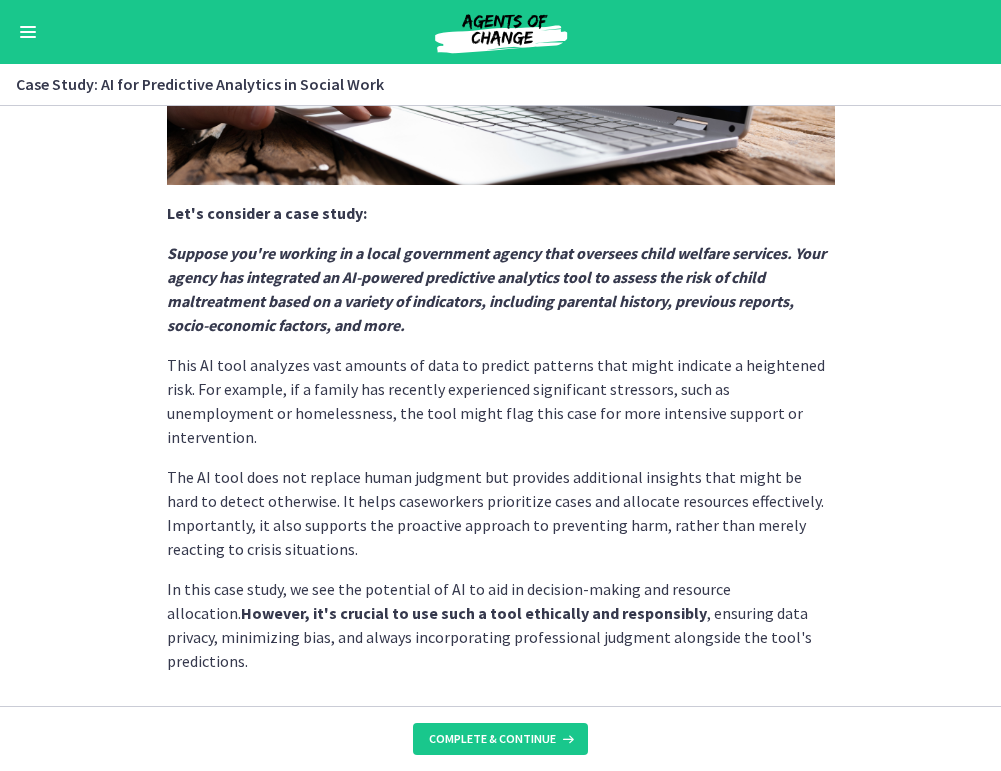 scroll, scrollTop: 456, scrollLeft: 0, axis: vertical 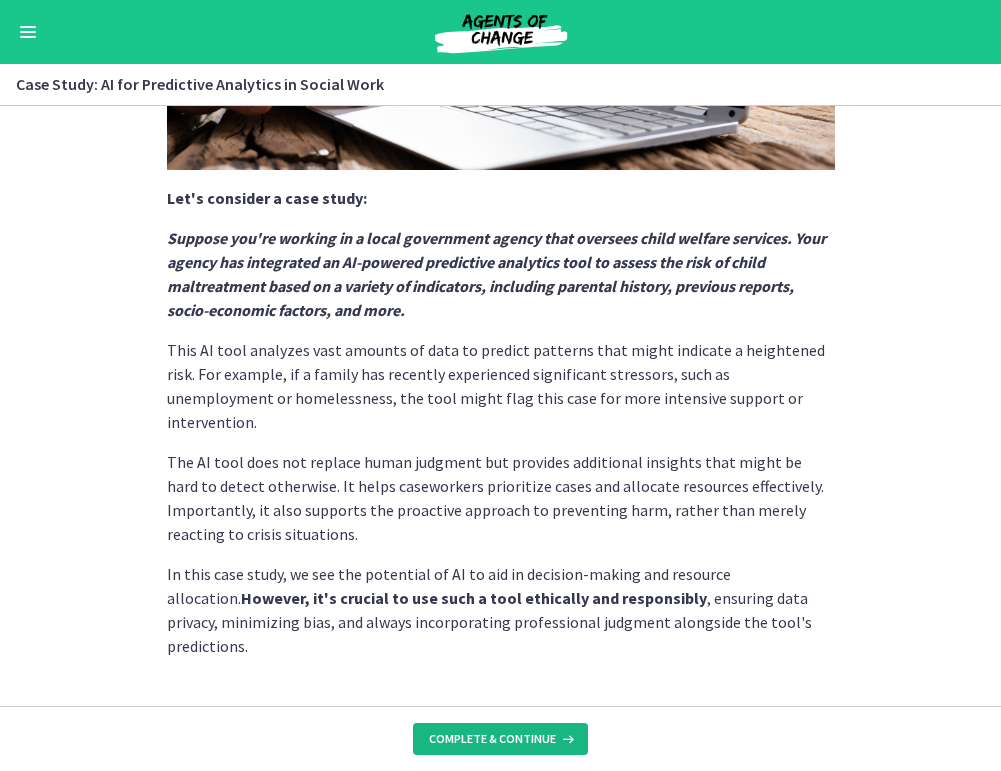 click on "Complete & continue" at bounding box center [492, 739] 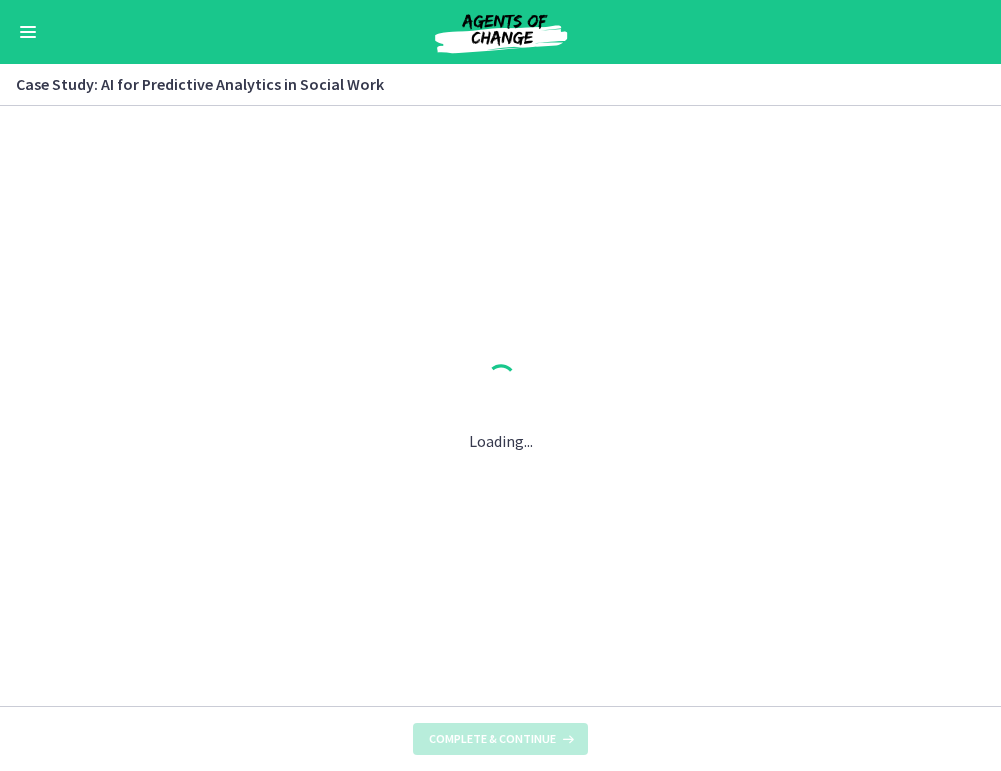 scroll, scrollTop: 0, scrollLeft: 0, axis: both 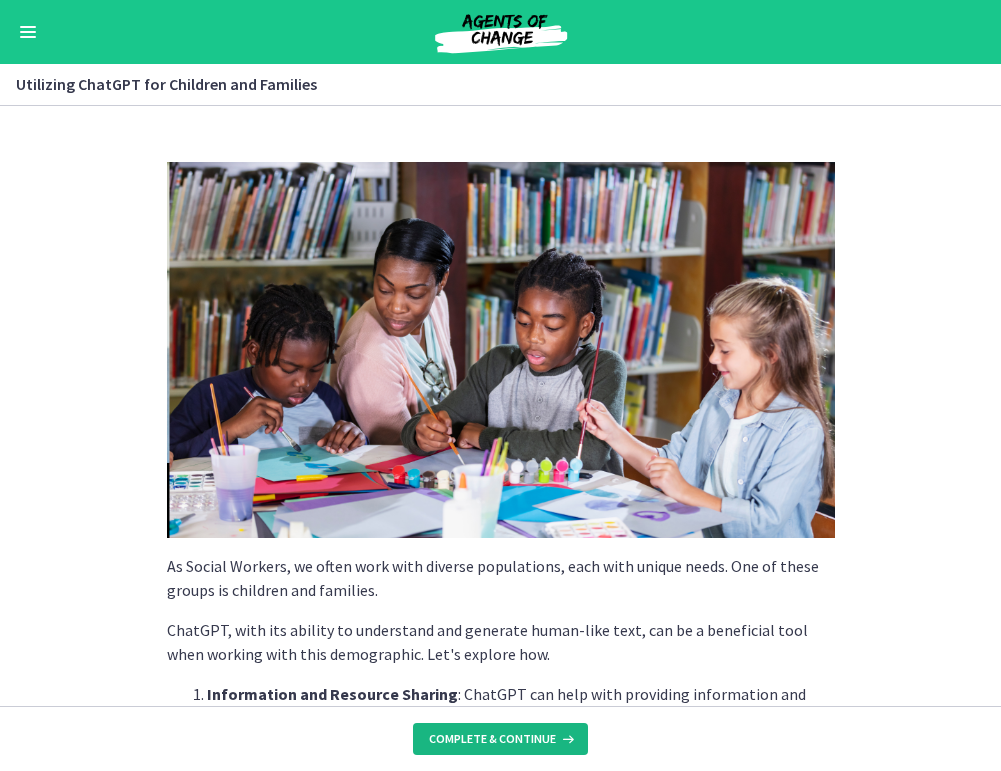 click on "Complete & continue" at bounding box center [492, 739] 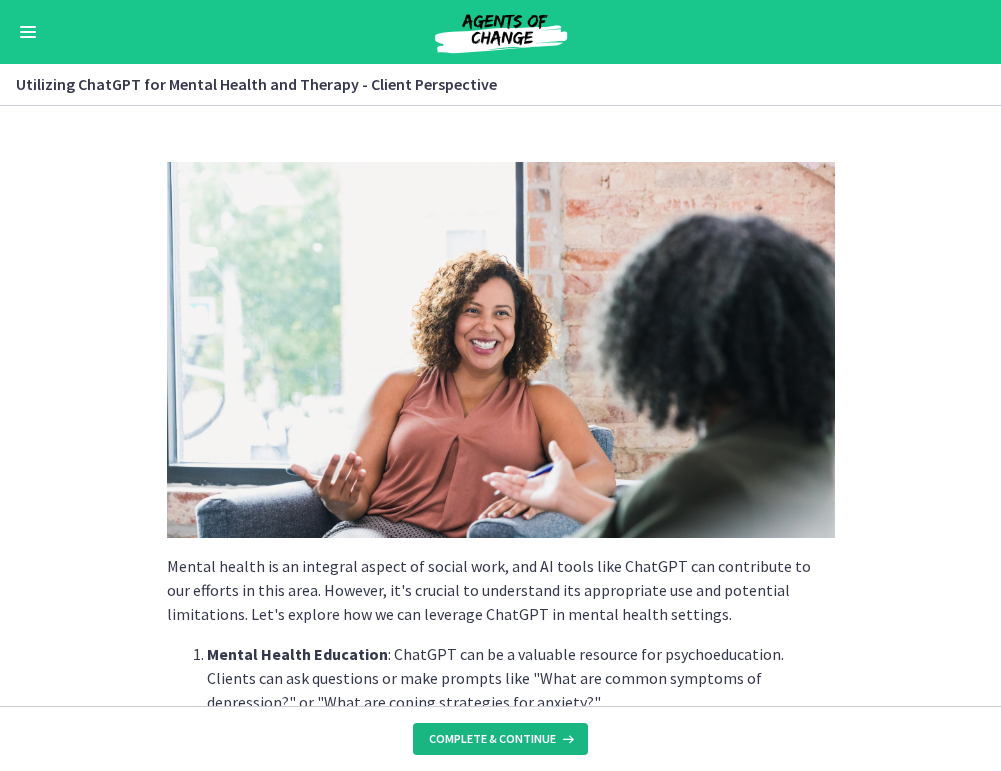 click on "Complete & continue" at bounding box center (492, 739) 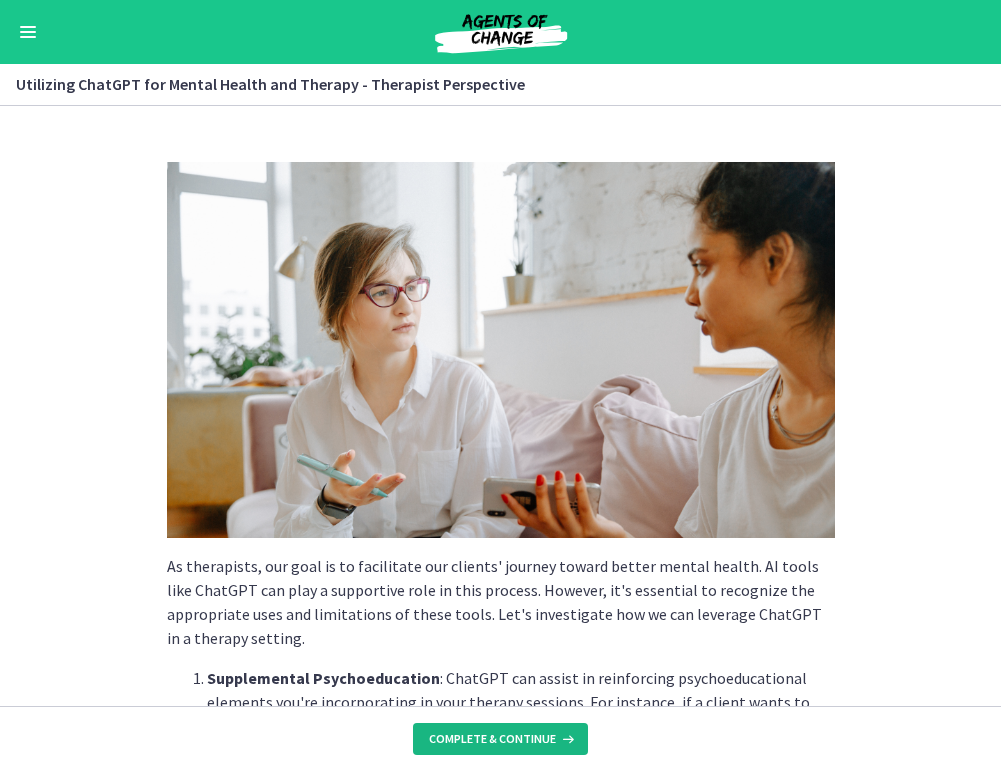 click on "Complete & continue" at bounding box center (492, 739) 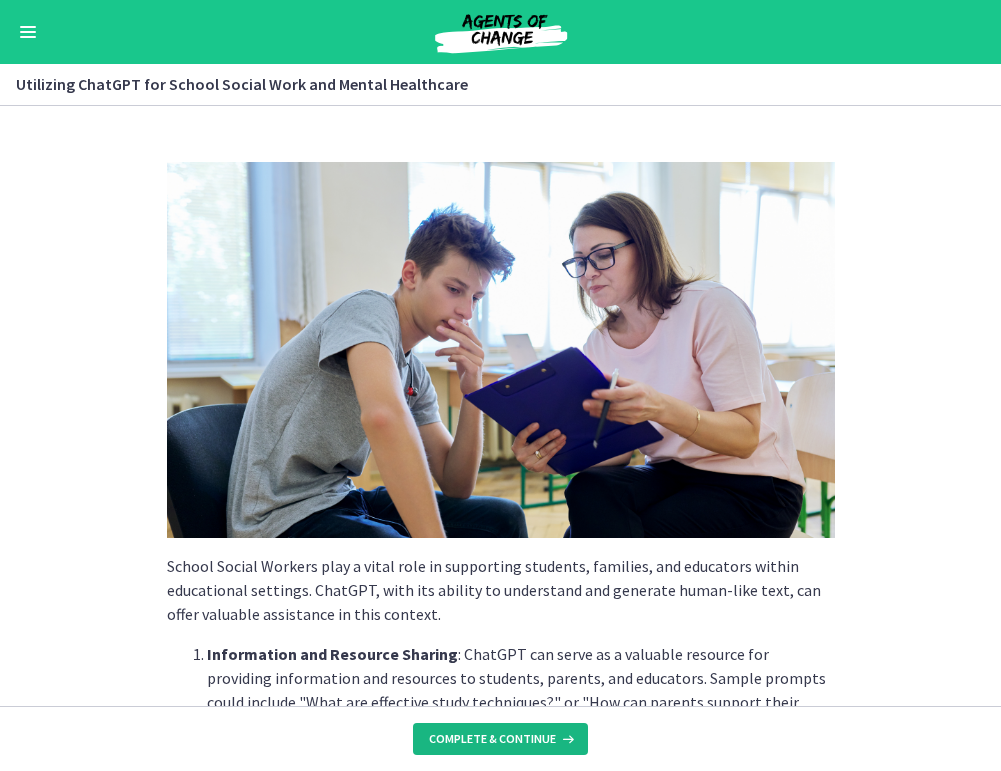 click on "Complete & continue" at bounding box center (492, 739) 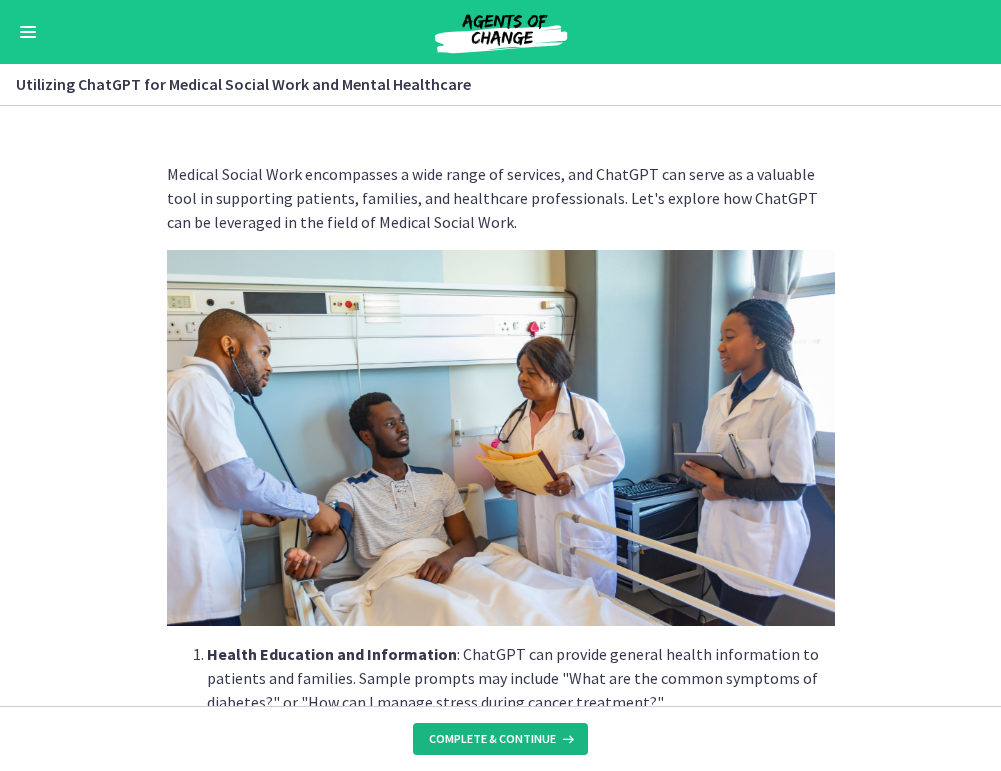 click on "Complete & continue" at bounding box center (492, 739) 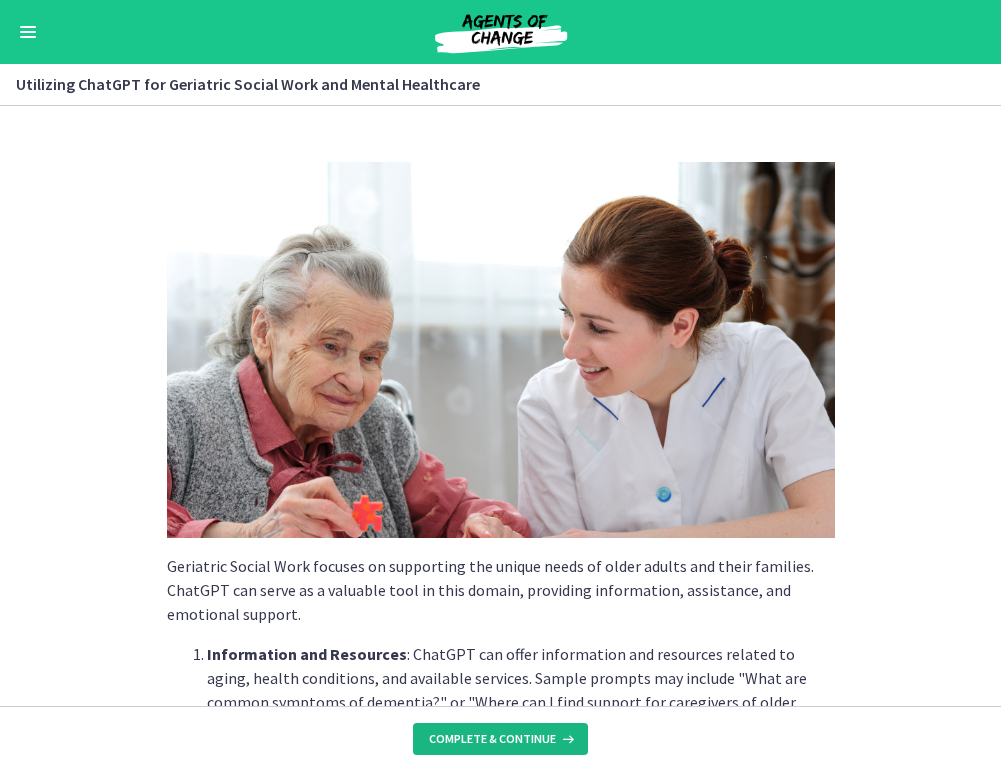 click on "Complete & continue" at bounding box center [492, 739] 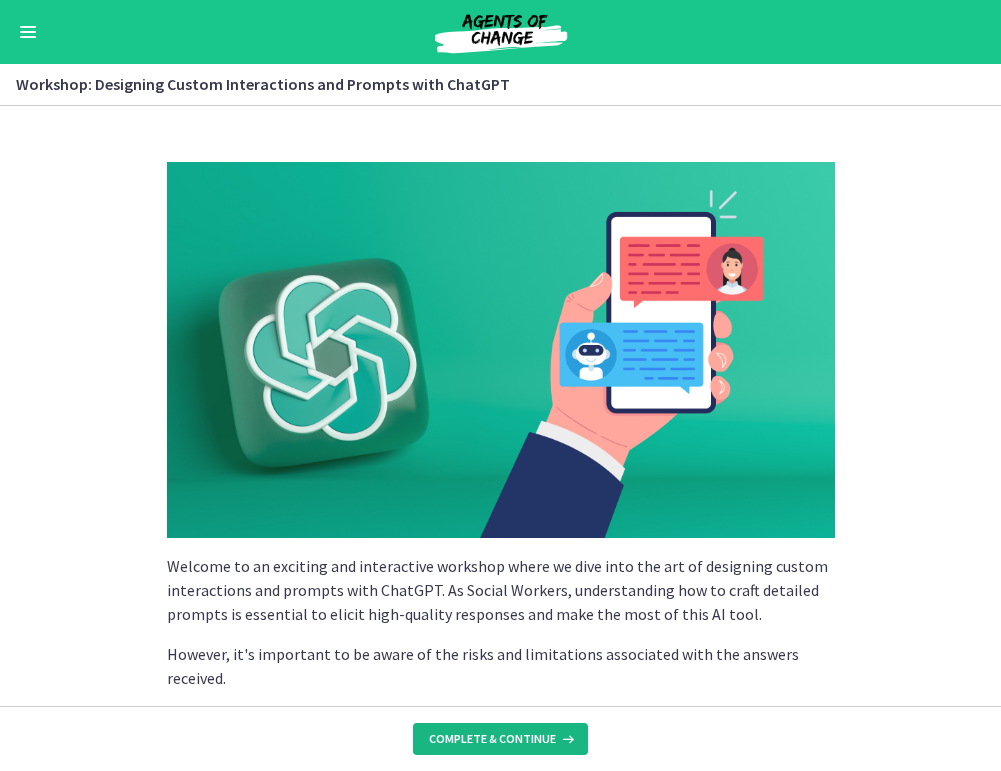click on "Complete & continue" at bounding box center (492, 739) 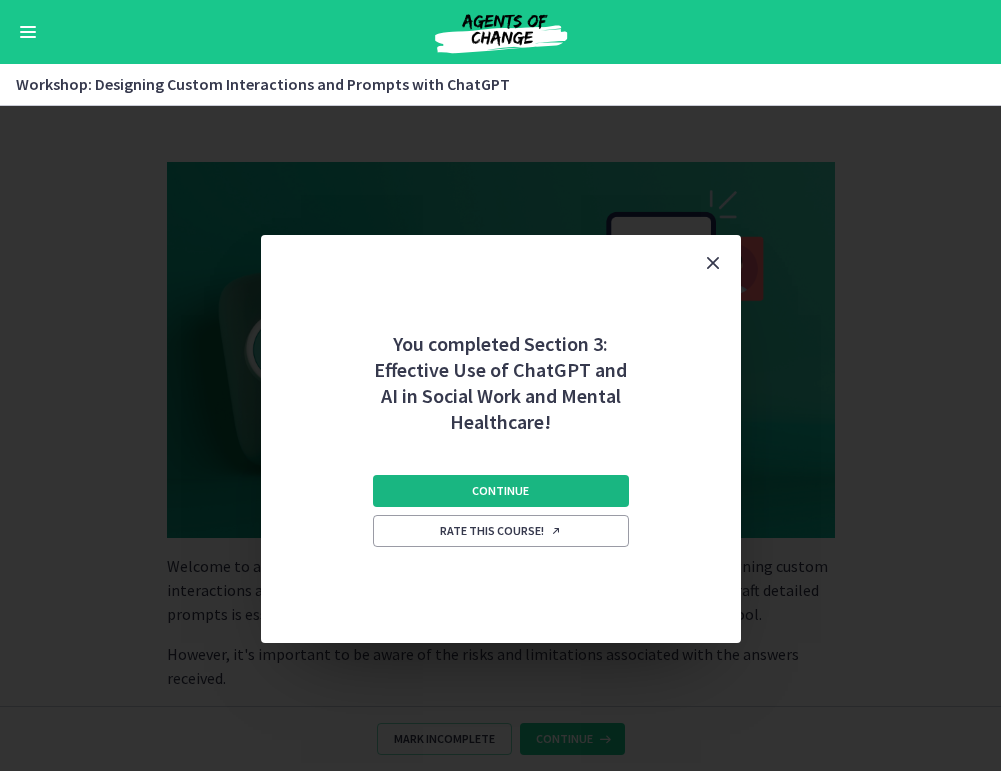 click on "Continue" at bounding box center (501, 491) 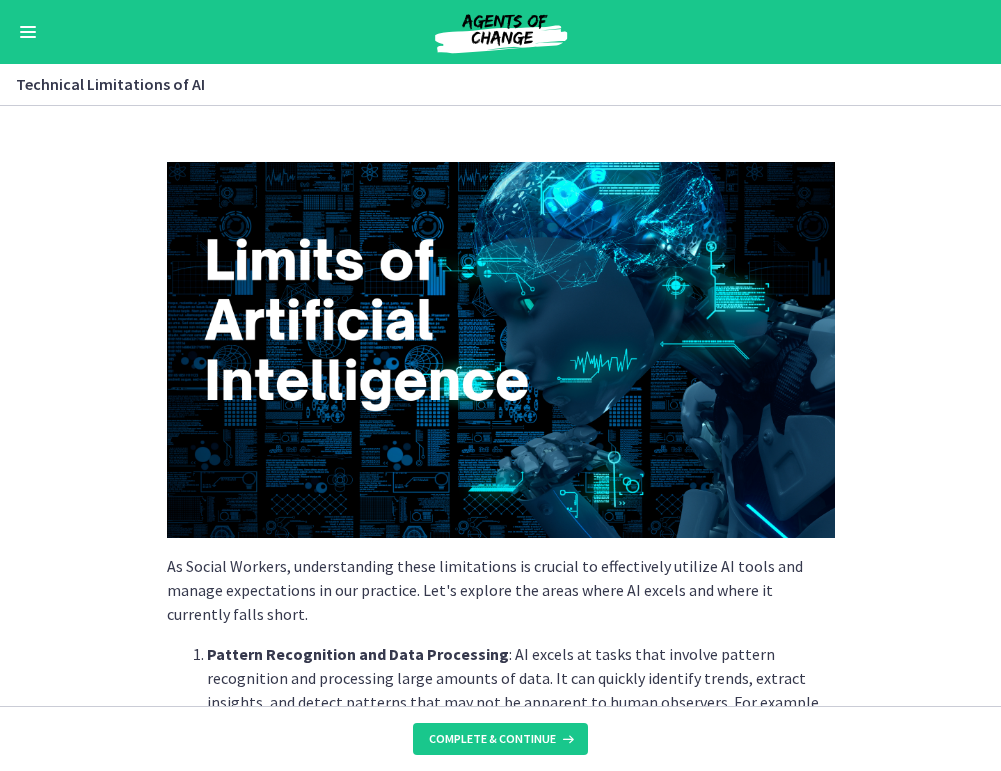 click on "As Social Workers, understanding these limitations is crucial to effectively utilize AI tools and manage expectations in our practice. Let's explore the areas where AI excels and where it currently falls short.
Pattern Recognition and Data Processing : AI excels at tasks that involve pattern recognition and processing large amounts of data. It can quickly identify trends, extract insights, and detect patterns that may not be apparent to human observers. For example, AI algorithms can analyze vast datasets to identify risk factors for certain social issues or inform decision-making processes.
Language Processing and Natural Language Understanding : AI has made significant advancements in natural language processing and understanding. It can interpret and generate human-like text, making it valuable for tasks such as information retrieval, language translation, and text summarization. ChatGPT, for instance, is an example of AI technology that enables conversational interactions." 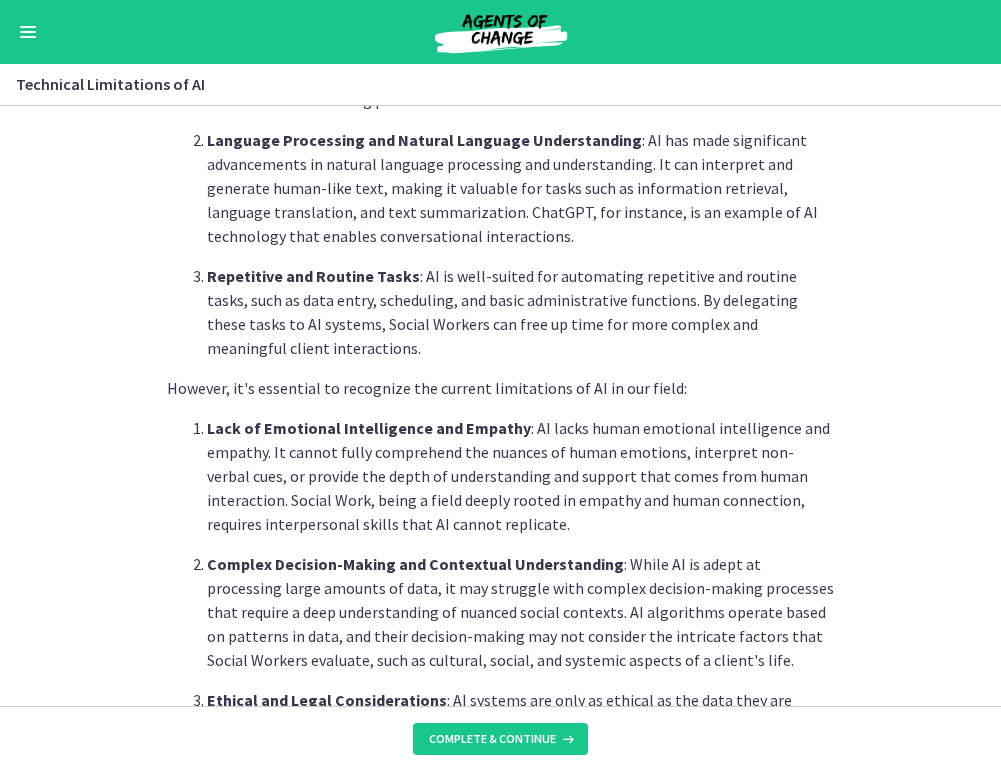 scroll, scrollTop: 680, scrollLeft: 0, axis: vertical 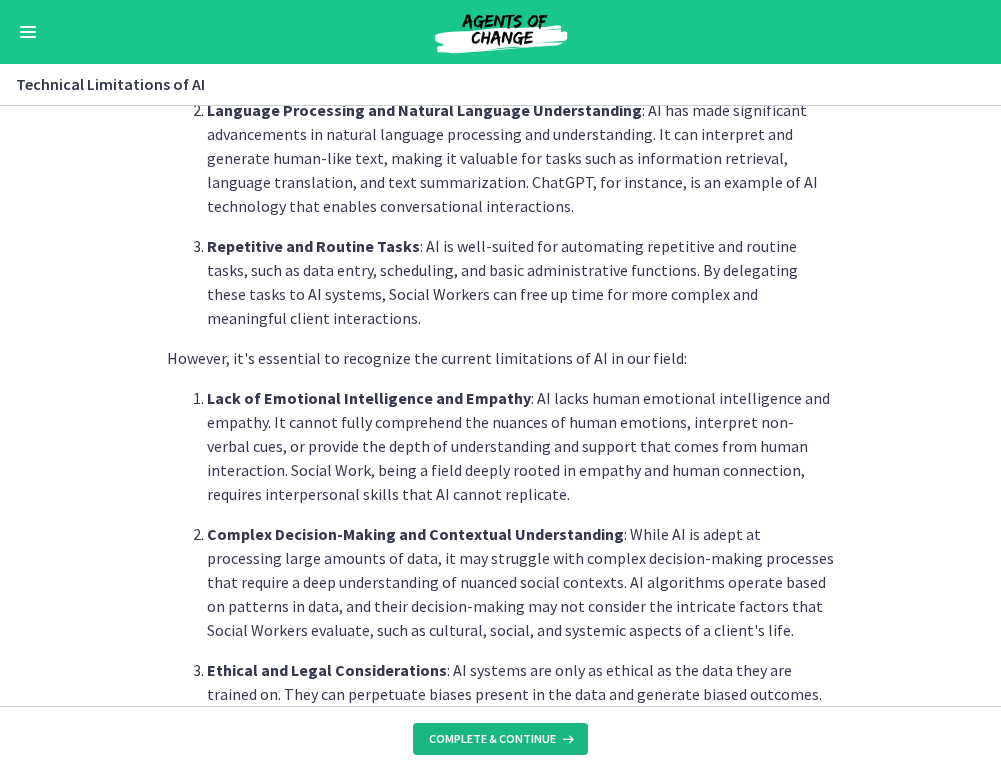 click on "Complete & continue" at bounding box center [492, 739] 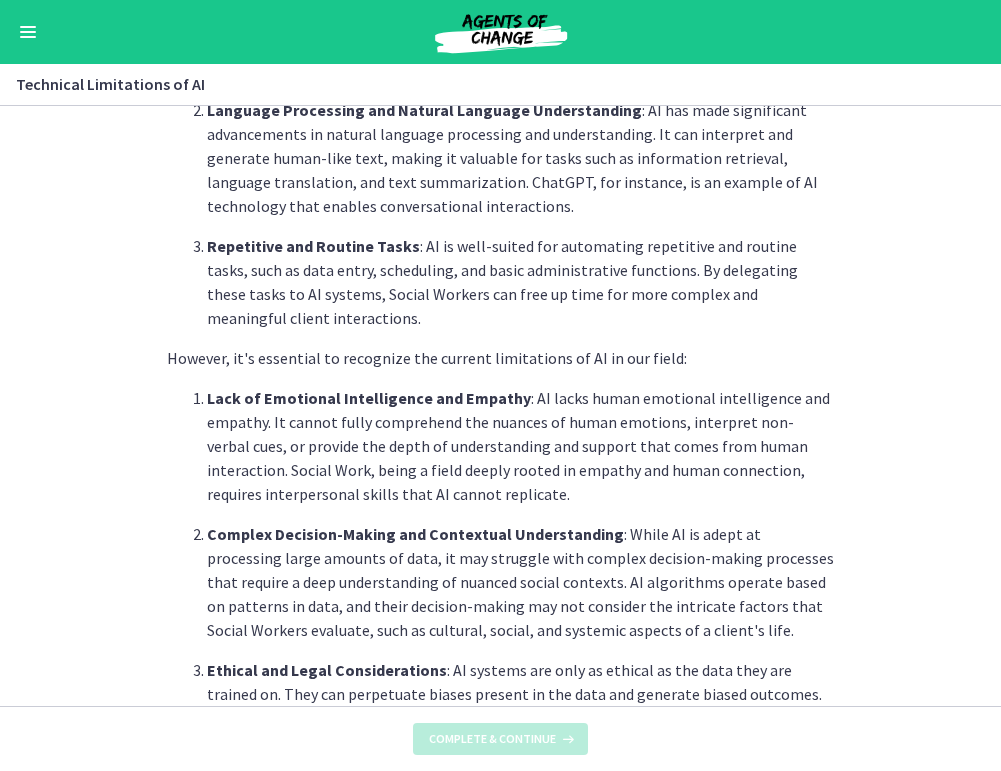 scroll, scrollTop: 0, scrollLeft: 0, axis: both 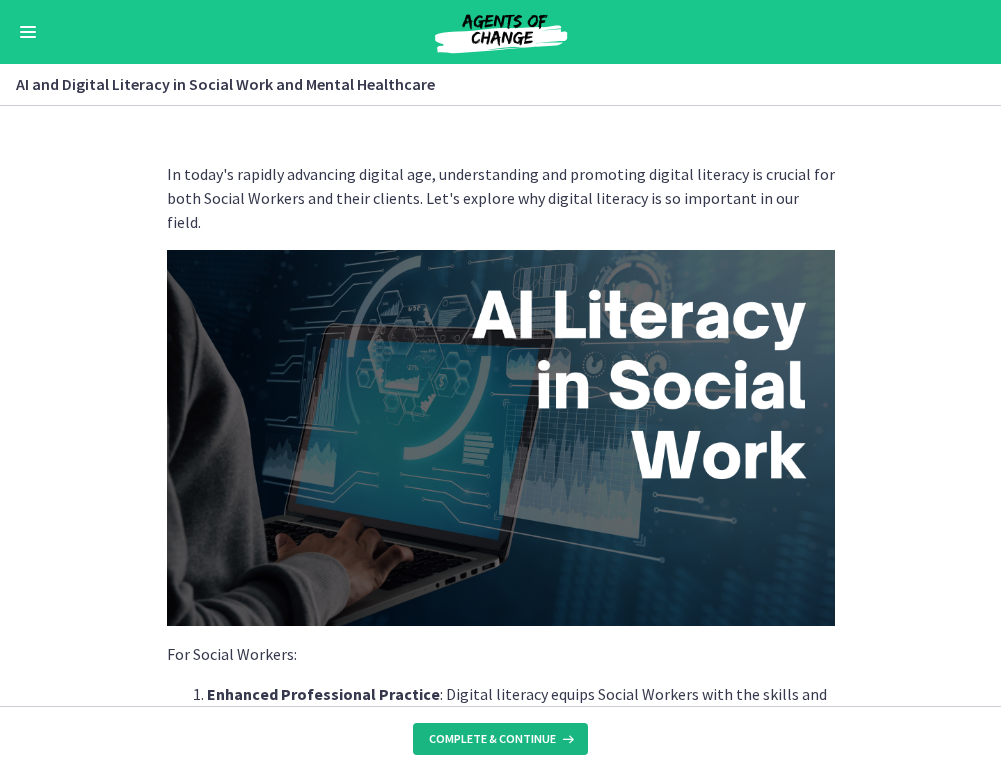 click on "Complete & continue" at bounding box center (492, 739) 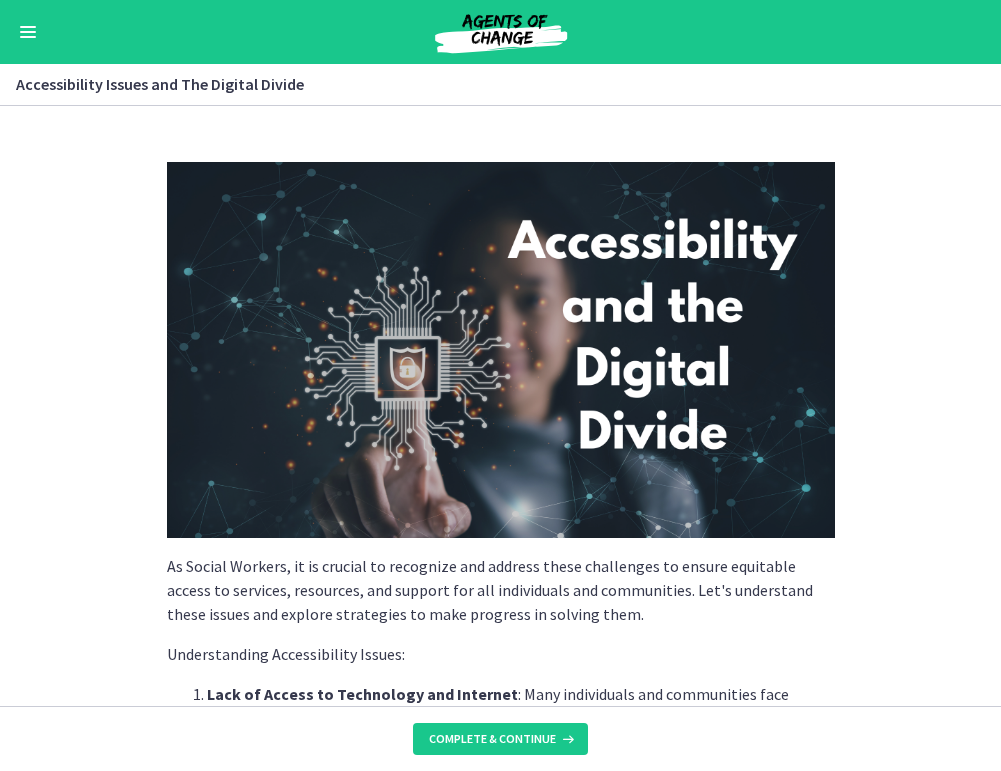 click on "As Social Workers, it is crucial to recognize and address these challenges to ensure equitable access to services, resources, and support for all individuals and communities. Let's understand these issues and explore strategies to make progress in solving them.
Understanding Accessibility Issues:
Lack of Access to Technology and Internet : Many individuals and communities face barriers due to a lack of access to technology devices (e.g., computers, smartphones) and reliable internet connections. This digital divide can disproportionately impact marginalized populations, including low-income individuals, rural communities, older adults, and people with disabilities.
Limited Digital Literacy Skills : Digital literacy skills are essential for navigating online platforms, accessing information, and utilizing digital tools effectively. However, some individuals may lack the necessary skills, which further contributes to the digital divide." at bounding box center [500, 406] 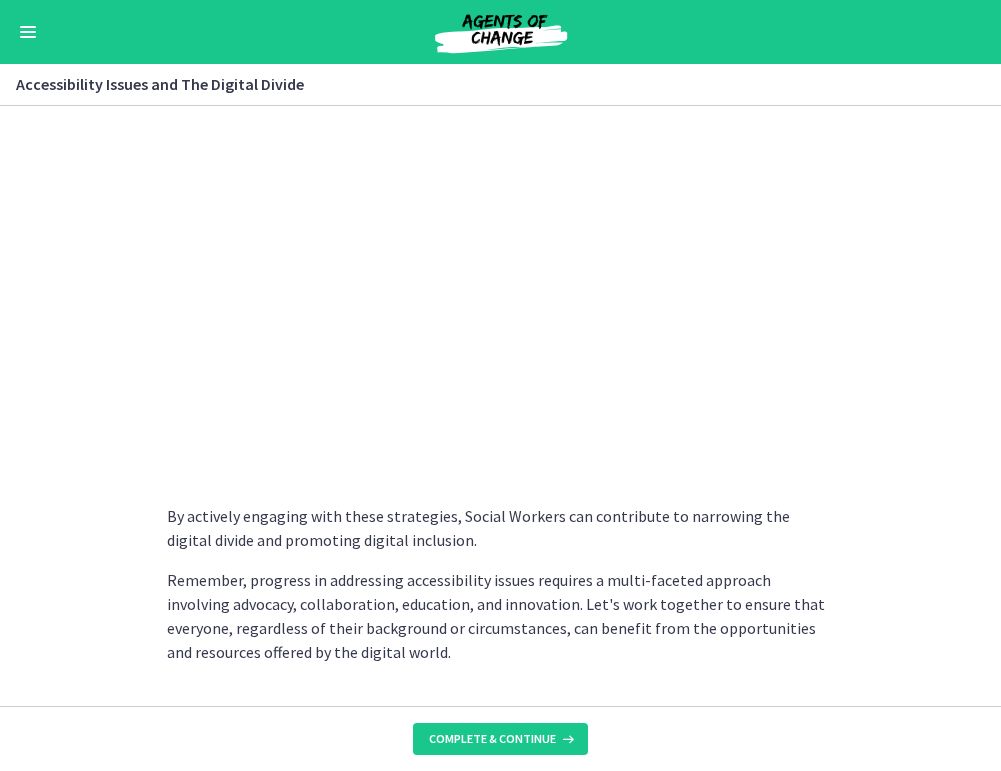 scroll, scrollTop: 1702, scrollLeft: 0, axis: vertical 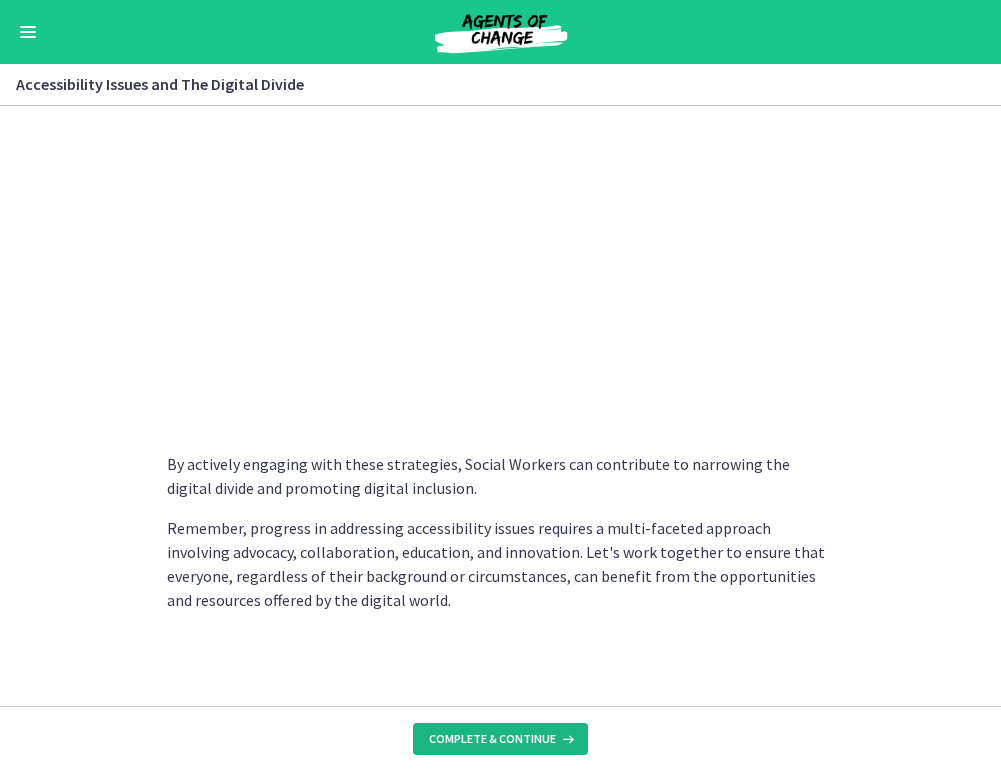click on "Complete & continue" at bounding box center (492, 739) 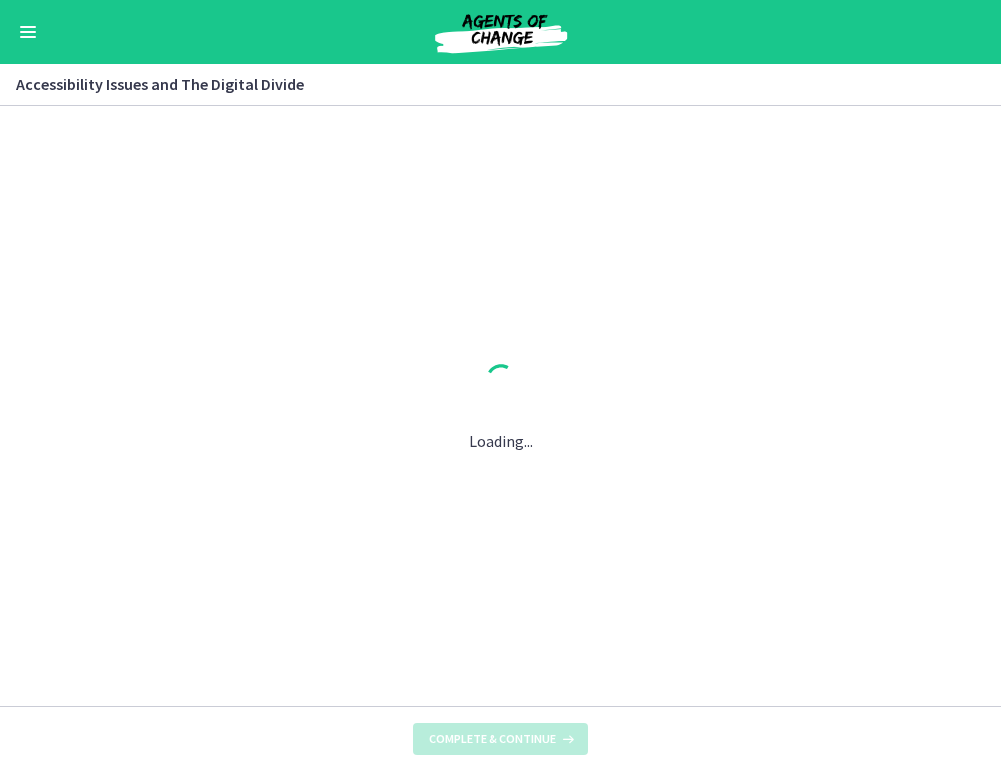 scroll, scrollTop: 0, scrollLeft: 0, axis: both 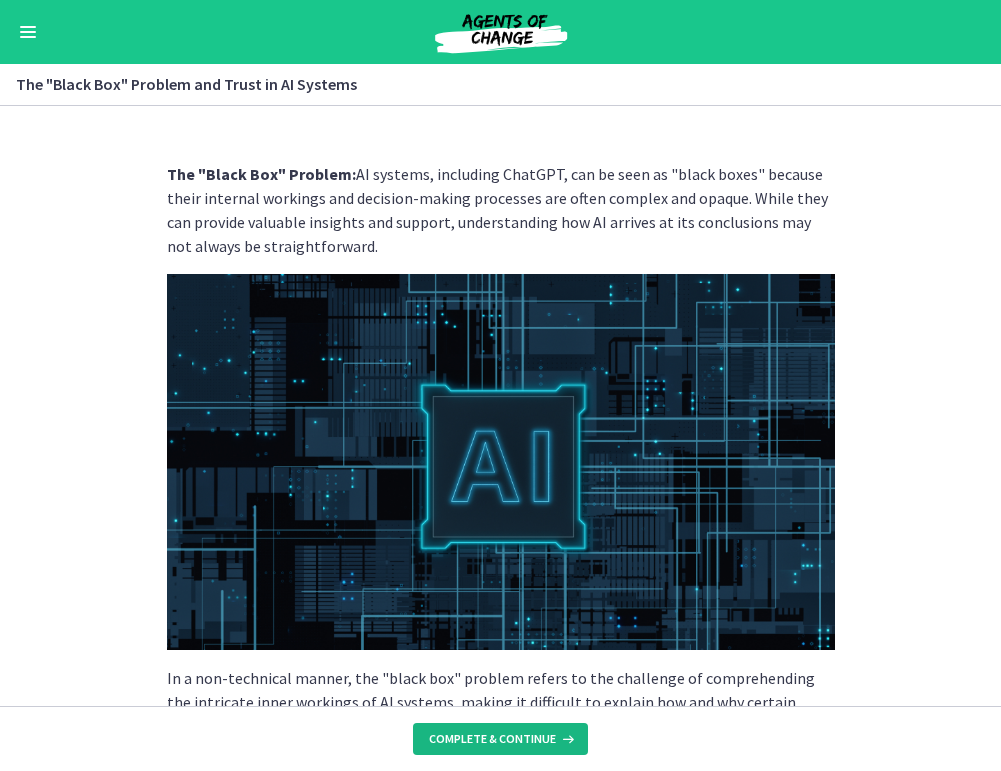 click on "Complete & continue" at bounding box center (492, 739) 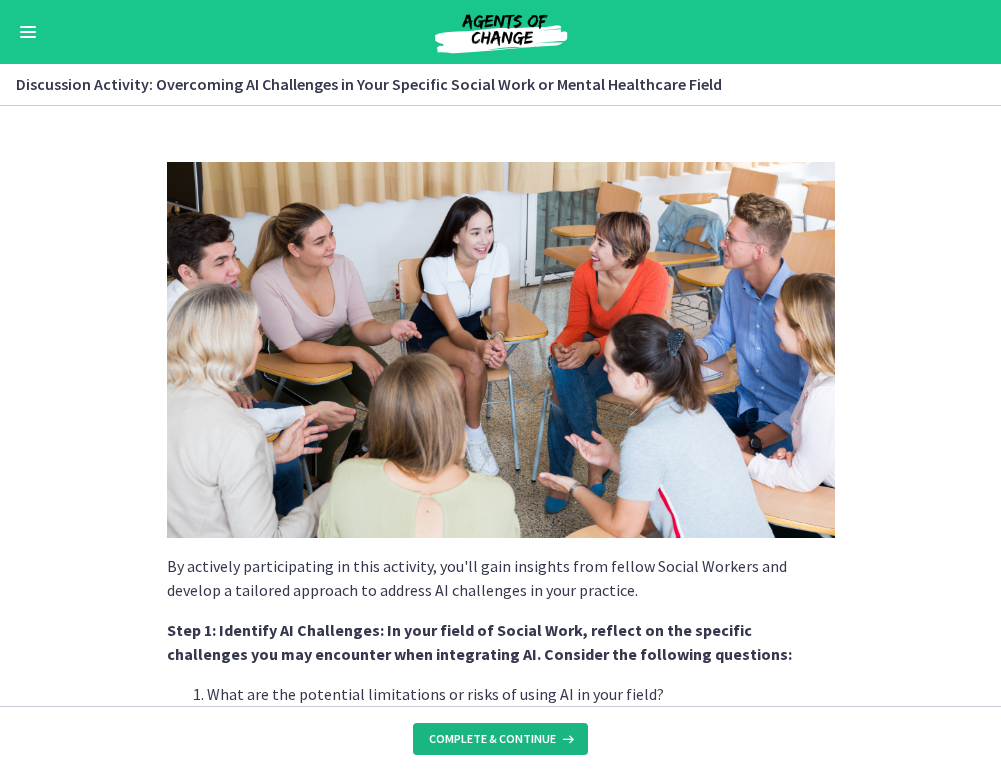 click on "Complete & continue" at bounding box center (492, 739) 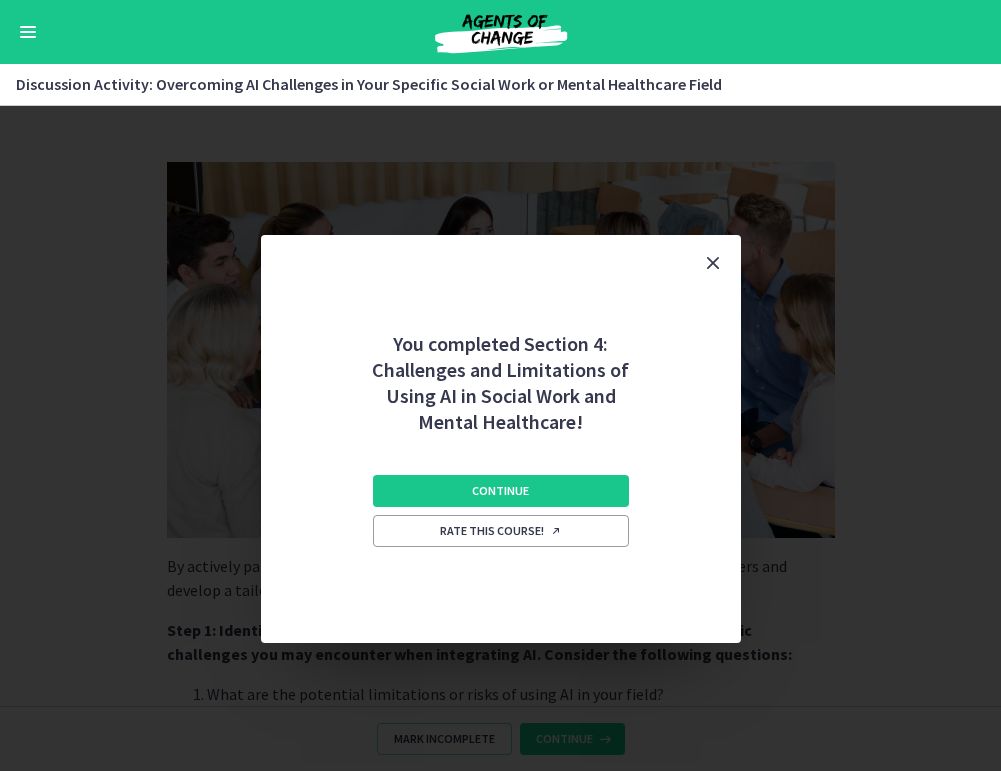 click on "Continue
Rate this course!" at bounding box center (501, 539) 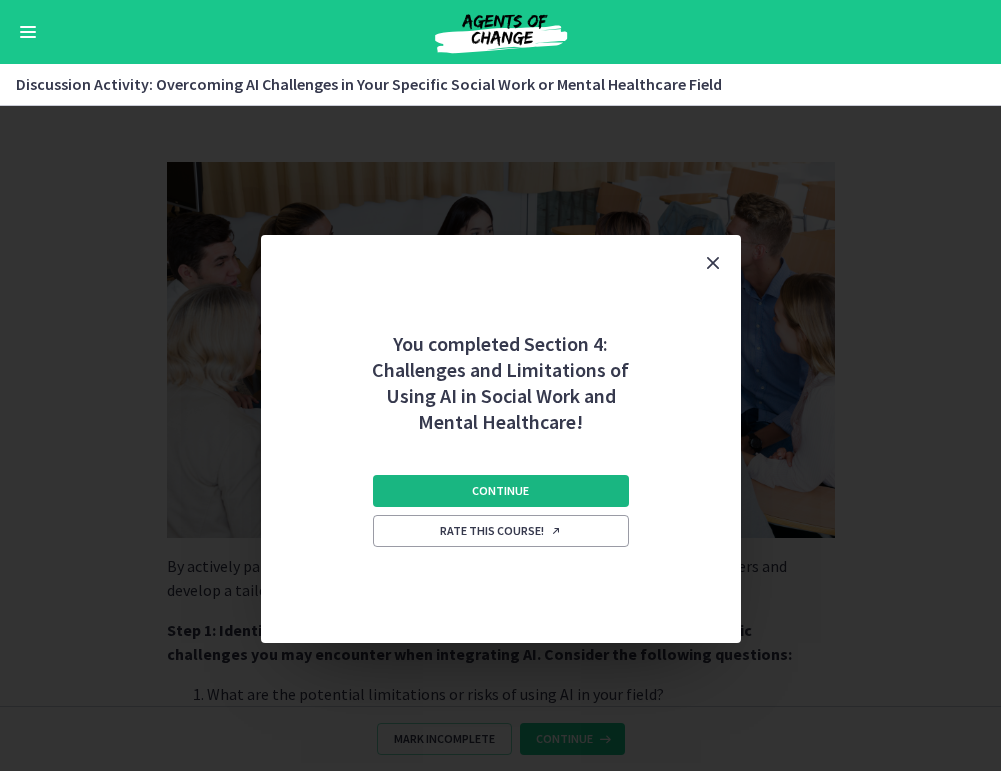 click on "Continue" at bounding box center [501, 491] 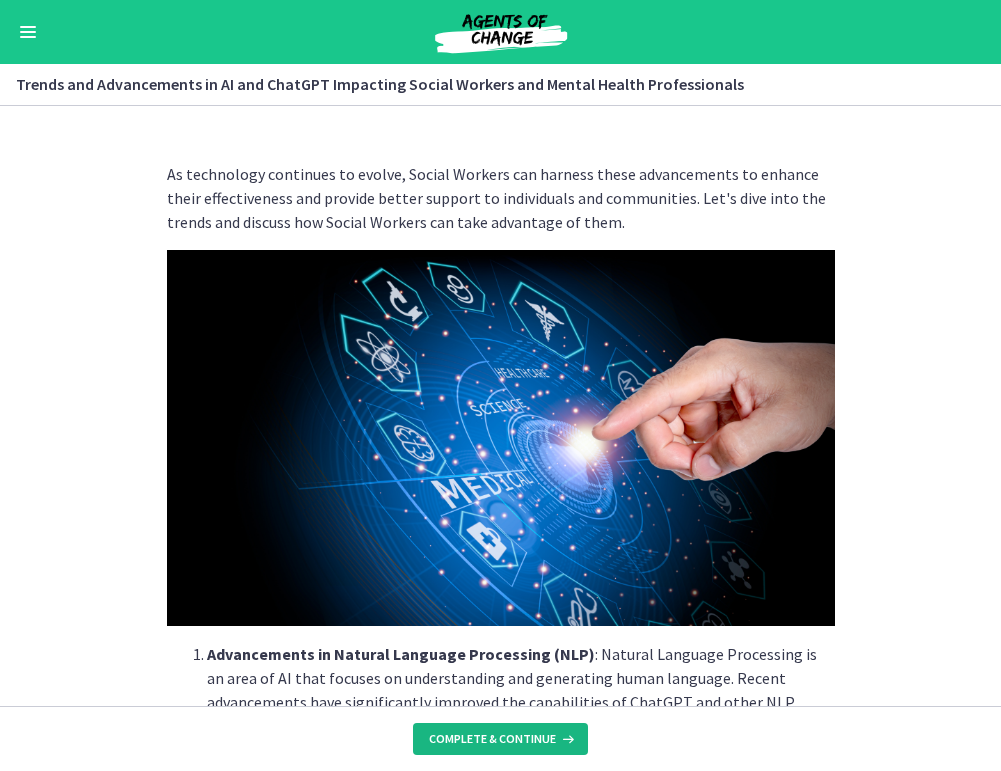 click on "Complete & continue" at bounding box center [492, 739] 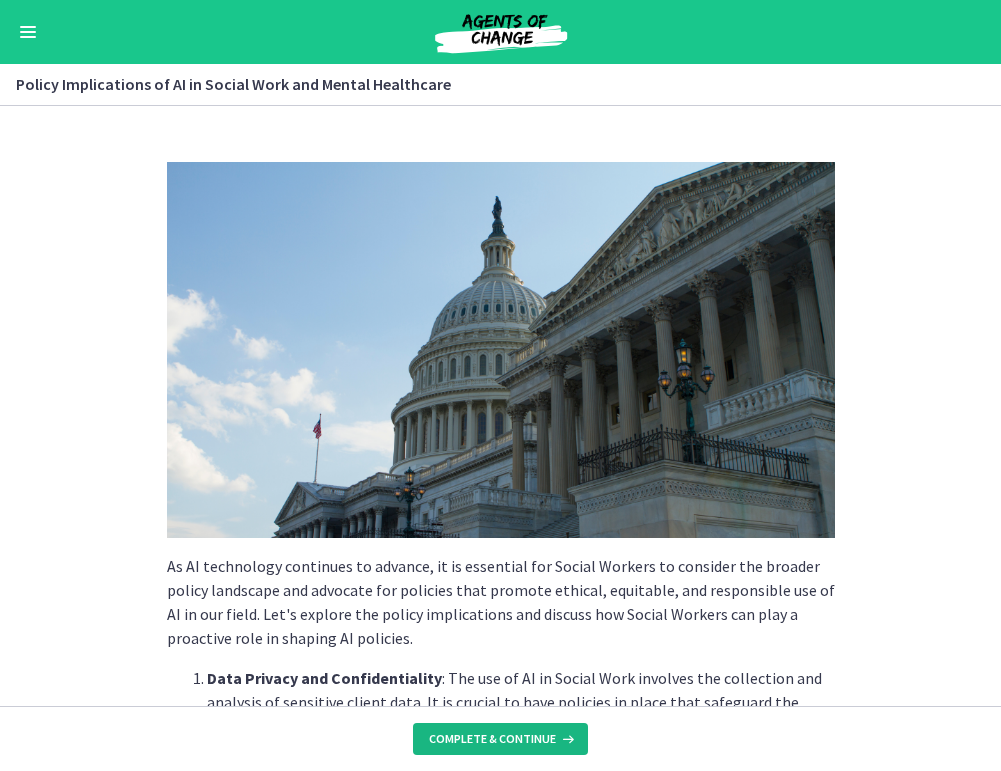 click on "Complete & continue" at bounding box center [492, 739] 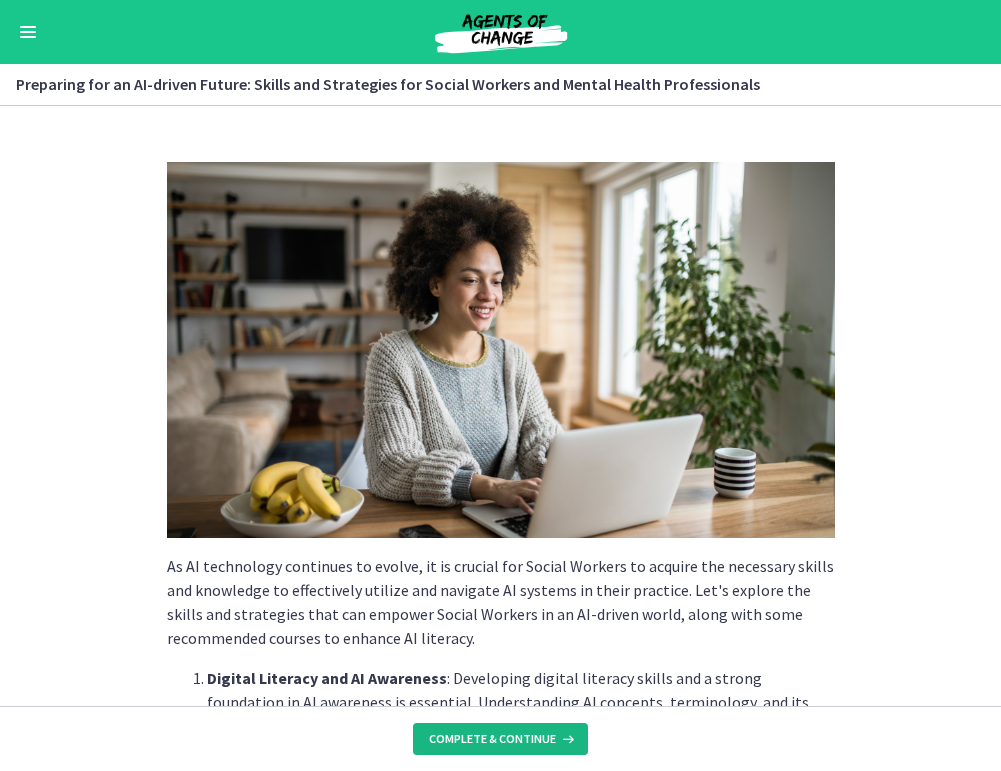 click on "Complete & continue" at bounding box center [492, 739] 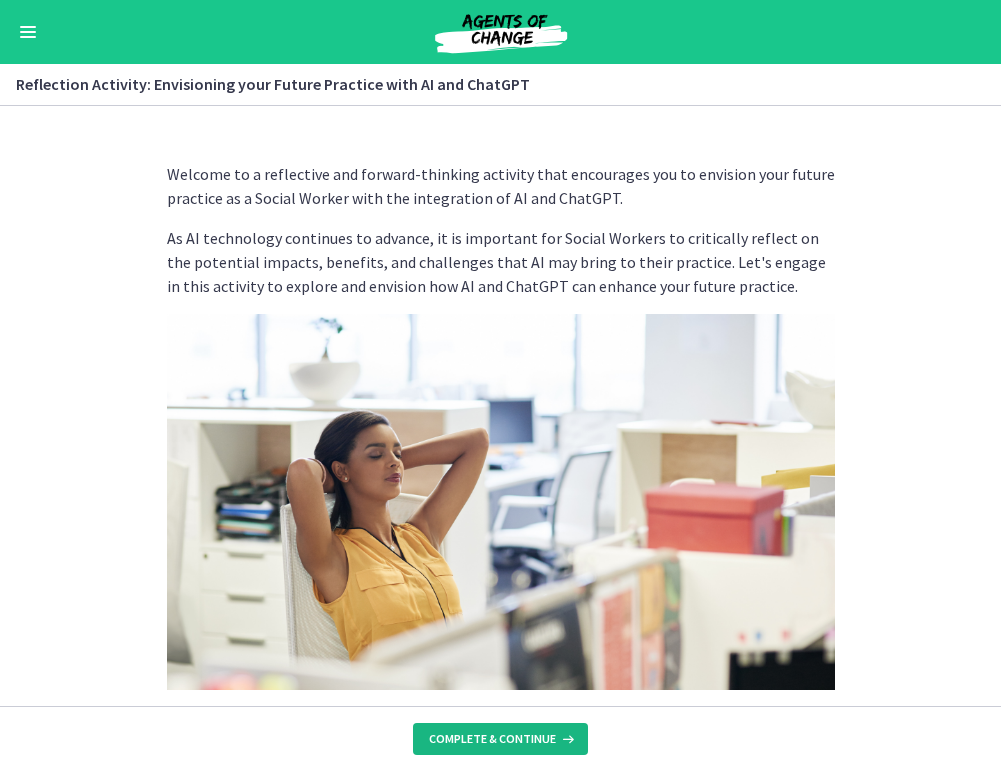 click on "Complete & continue" at bounding box center [492, 739] 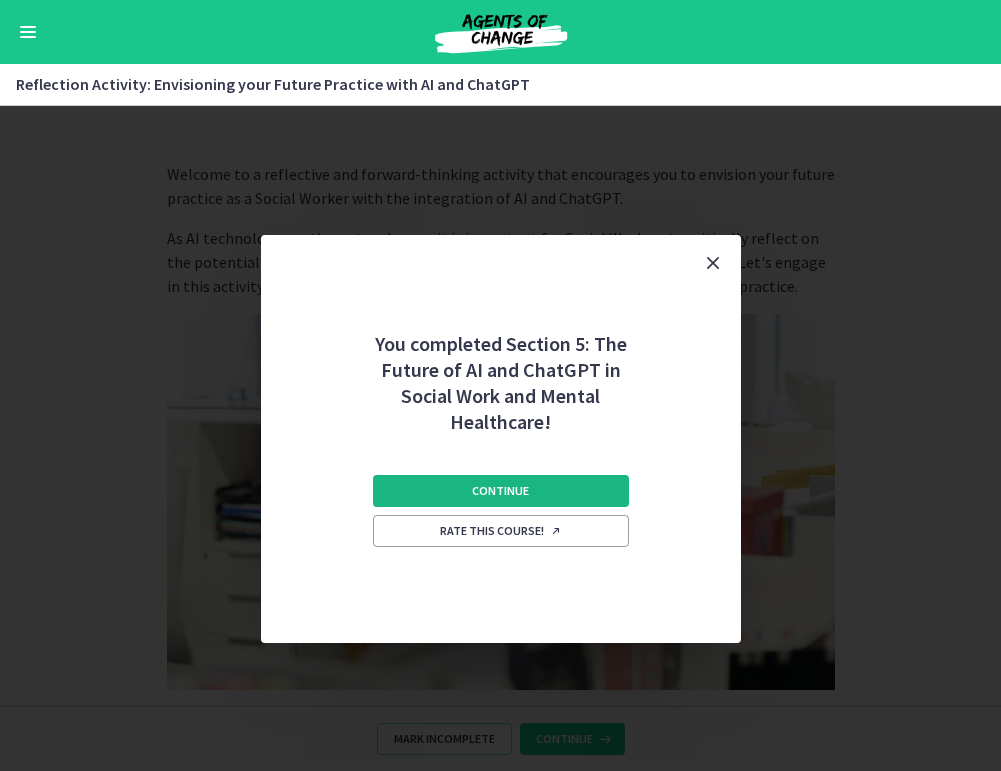 click on "Continue" at bounding box center (501, 491) 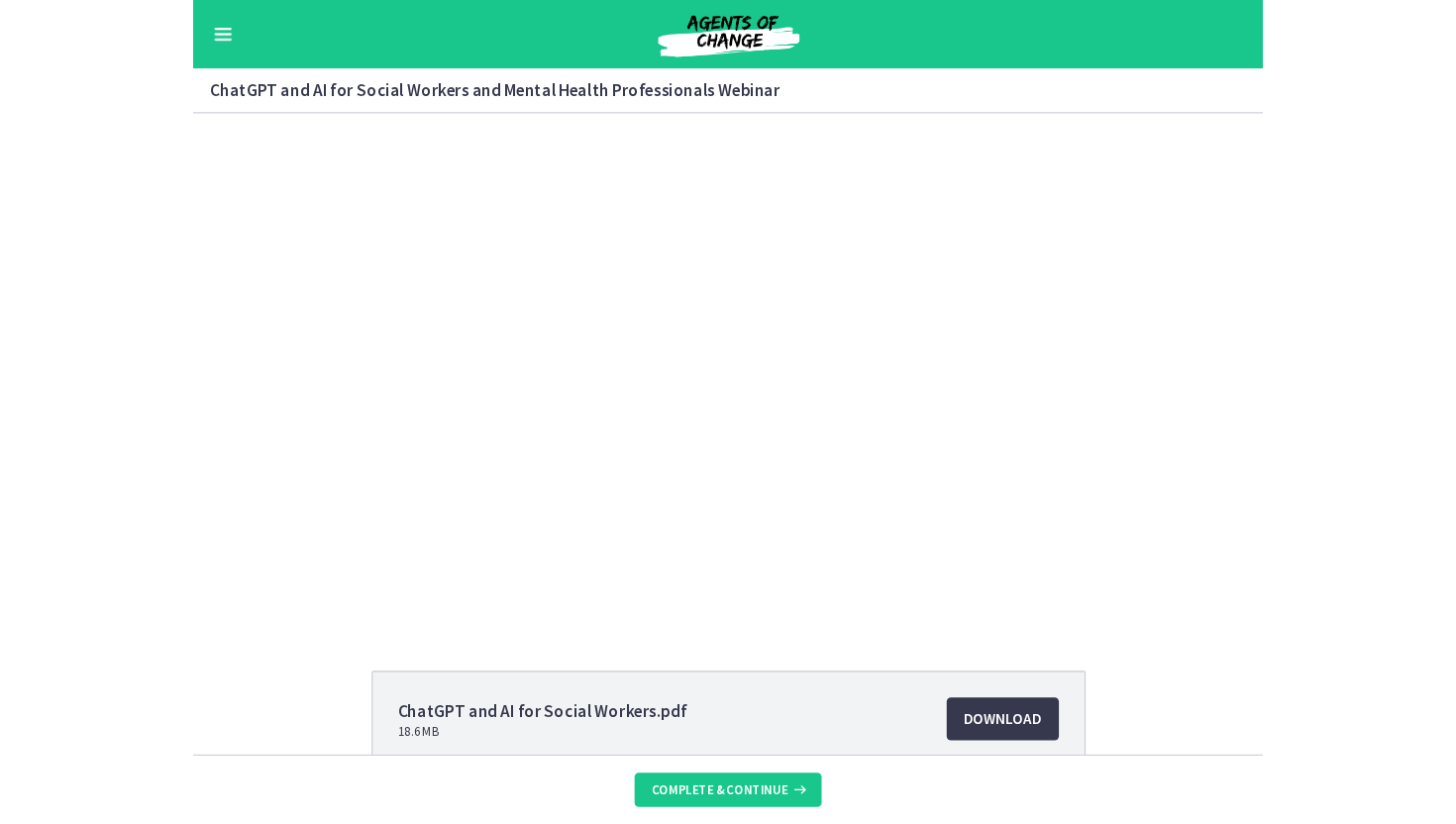scroll, scrollTop: 0, scrollLeft: 0, axis: both 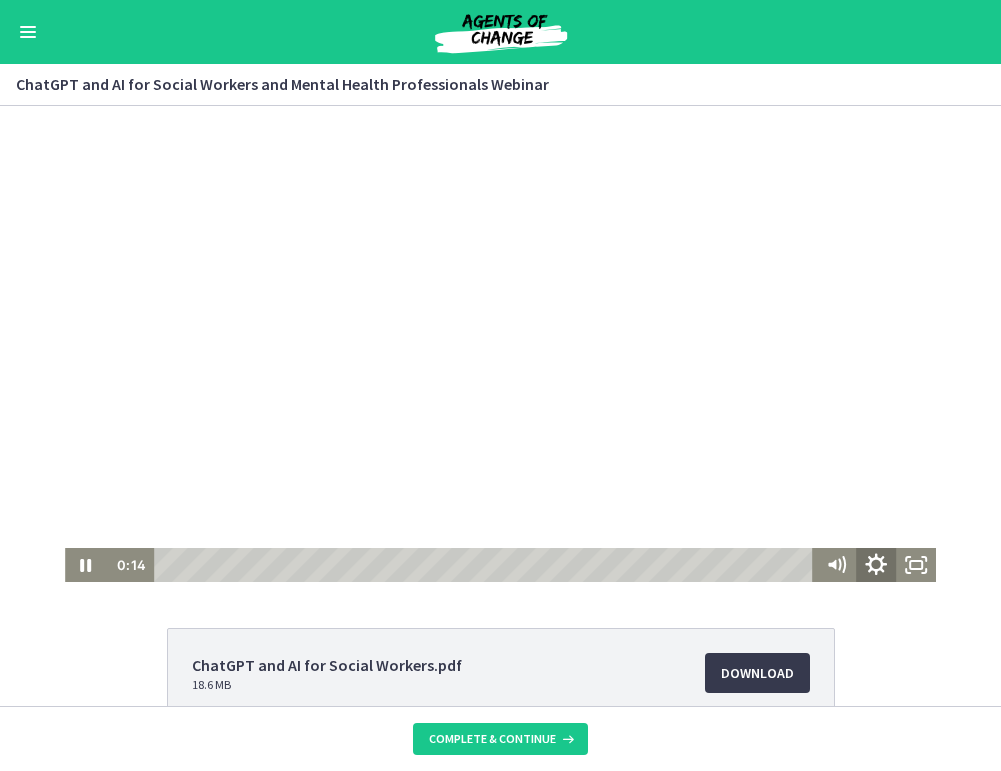 click 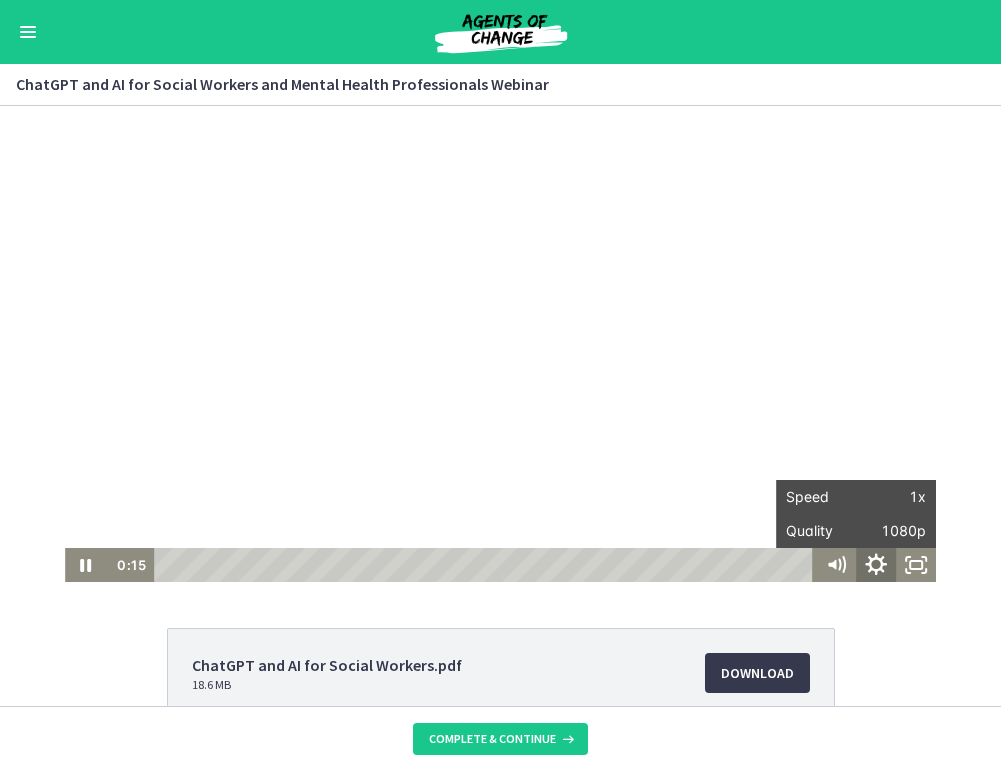 click 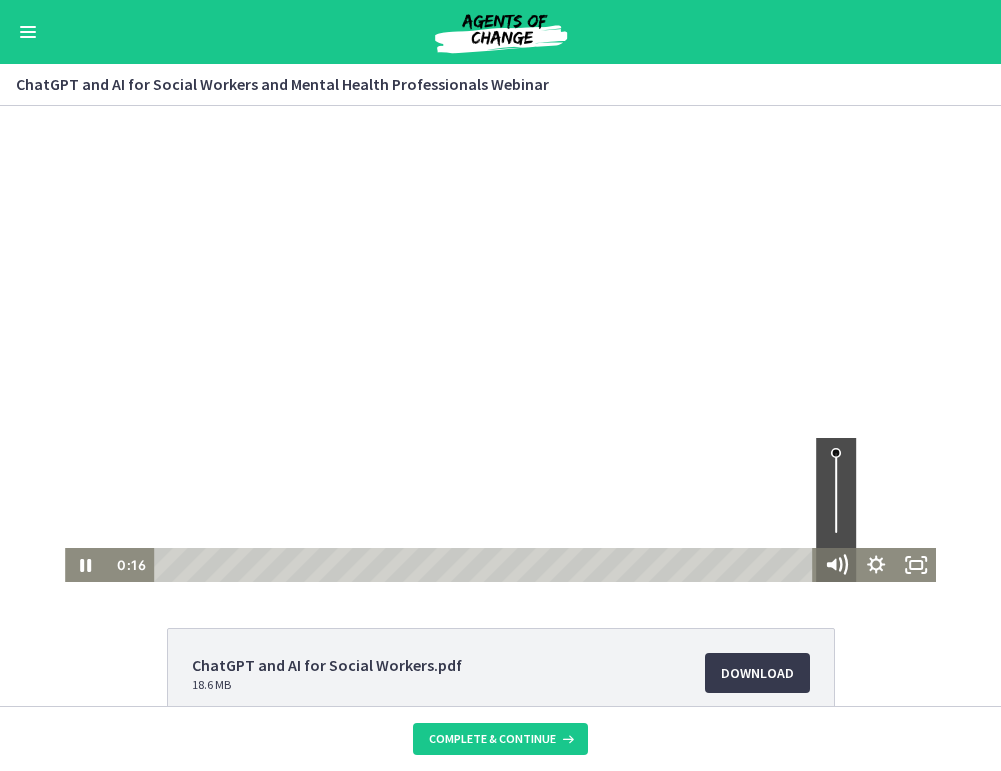 click 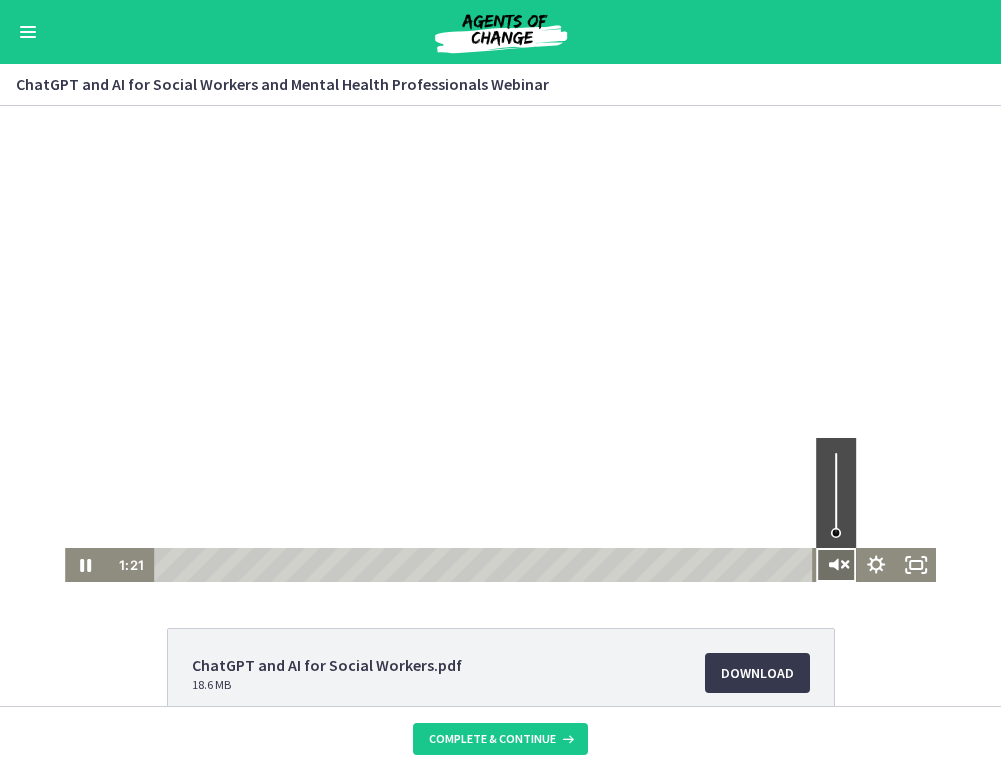 click 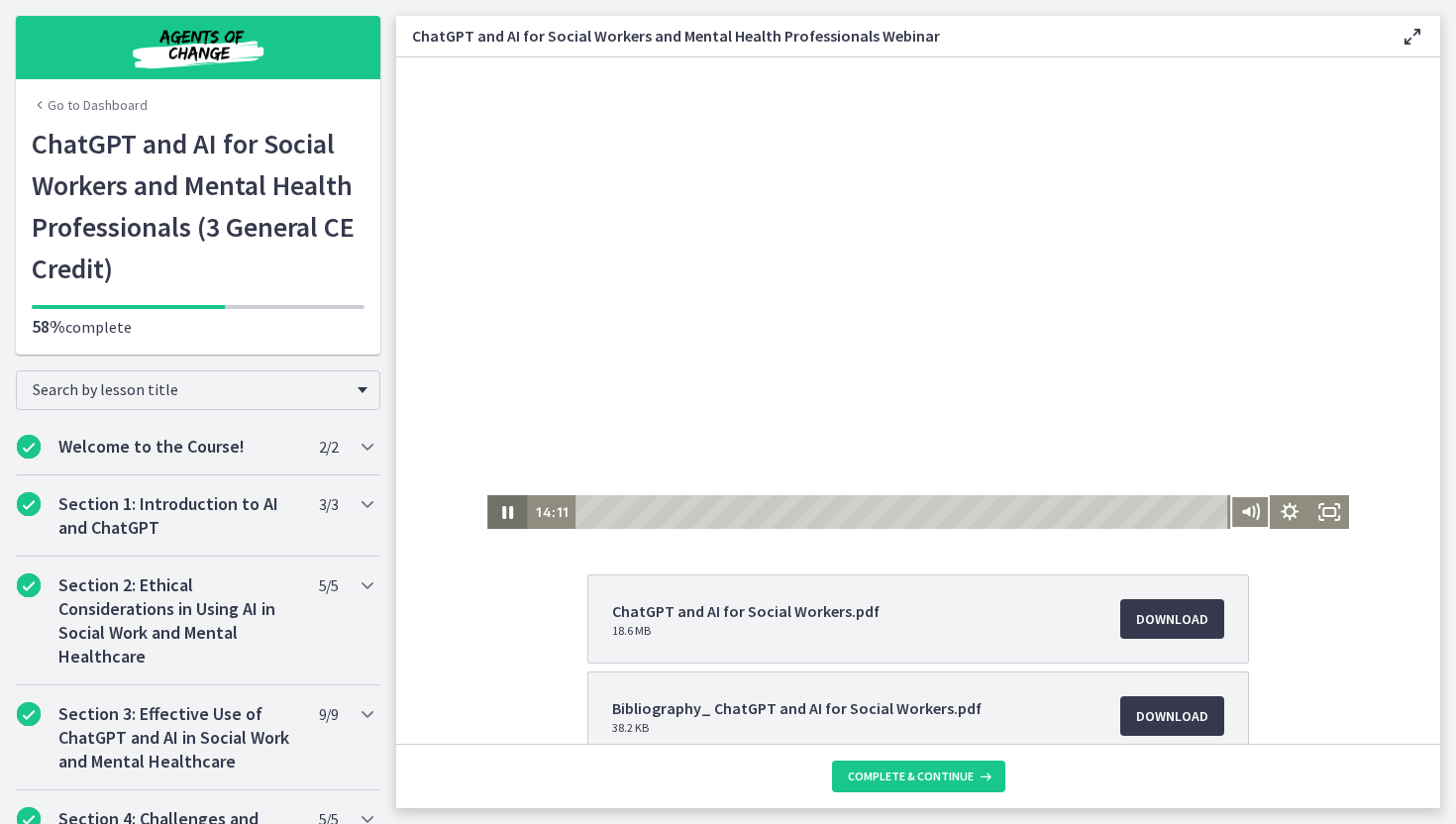 click 